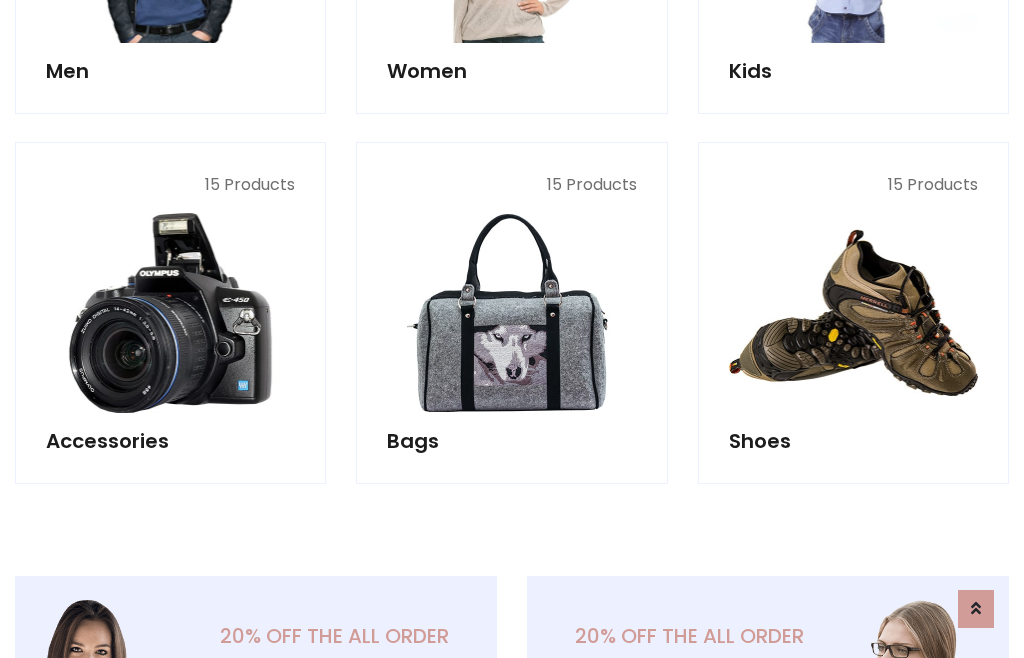 scroll, scrollTop: 853, scrollLeft: 0, axis: vertical 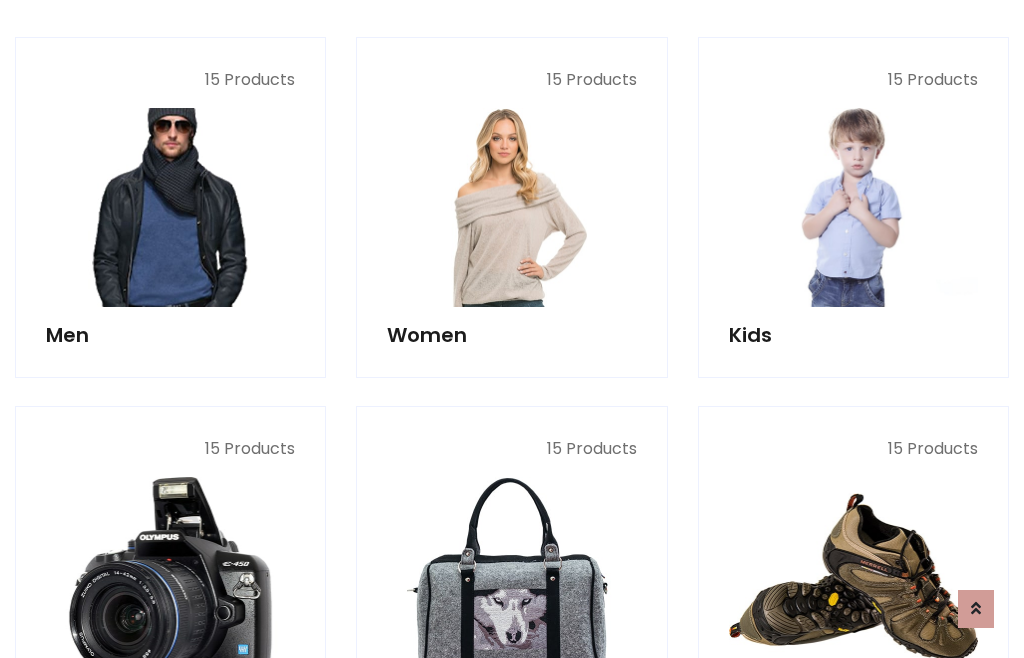 click at bounding box center (170, 207) 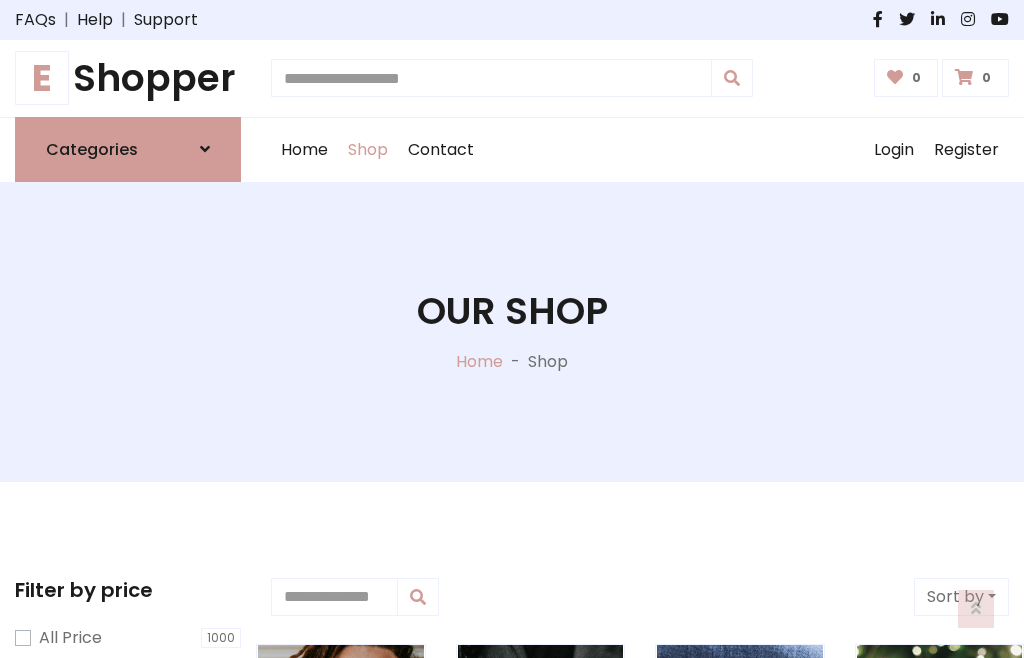 scroll, scrollTop: 807, scrollLeft: 0, axis: vertical 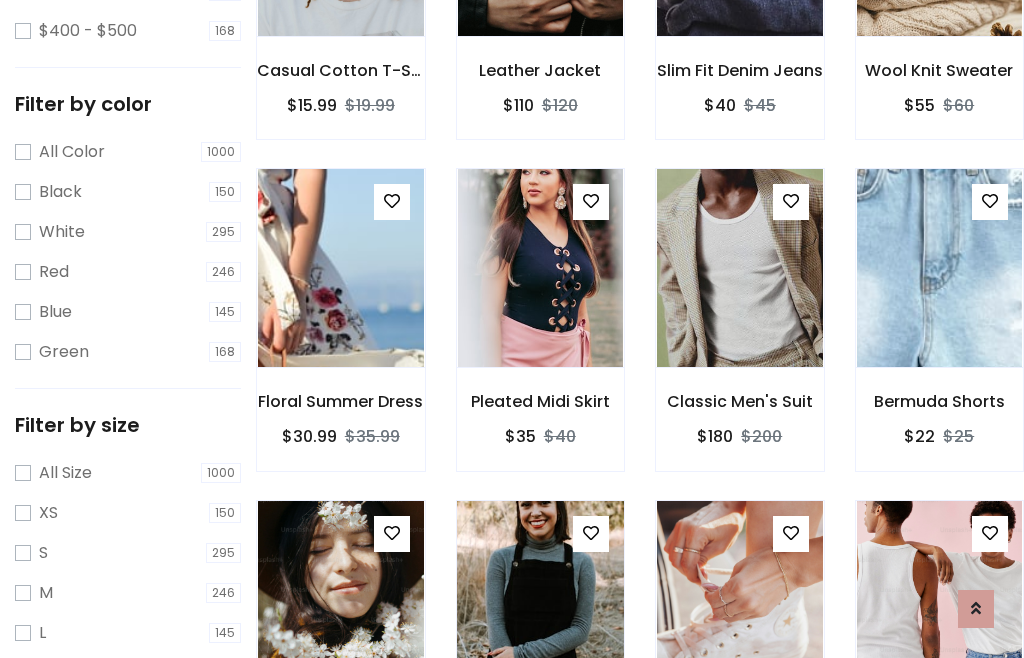 click at bounding box center [540, 600] 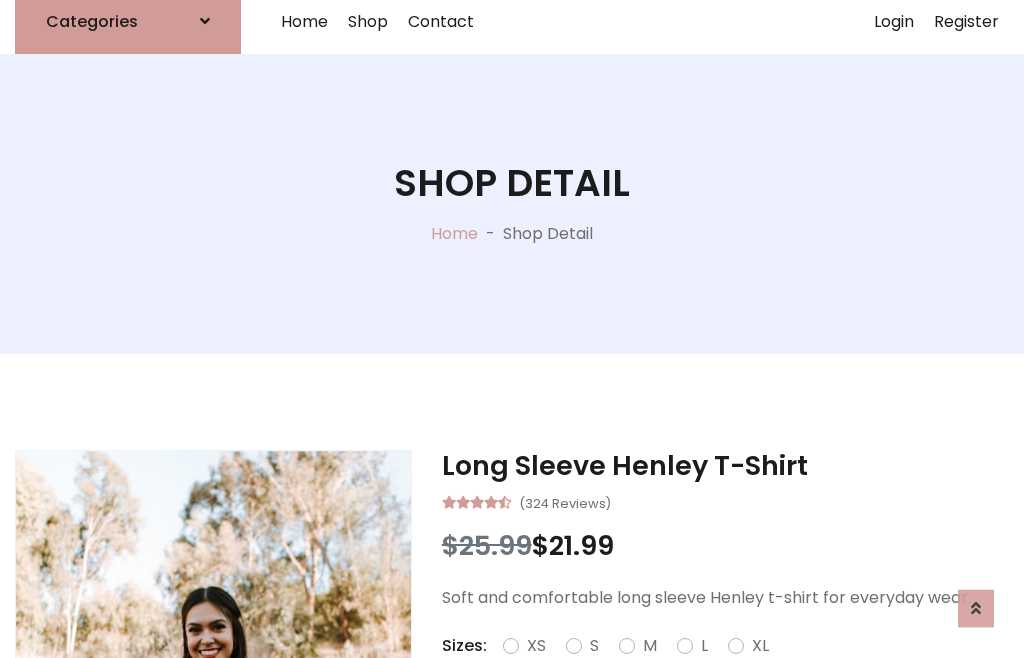 scroll, scrollTop: 128, scrollLeft: 0, axis: vertical 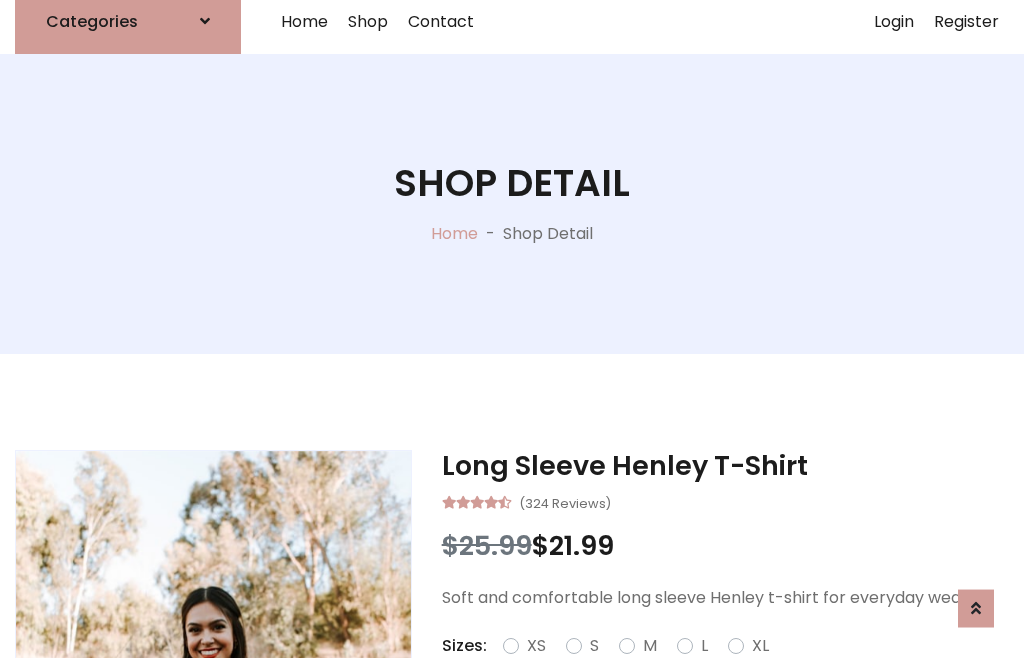 click on "Red" at bounding box center [732, 670] 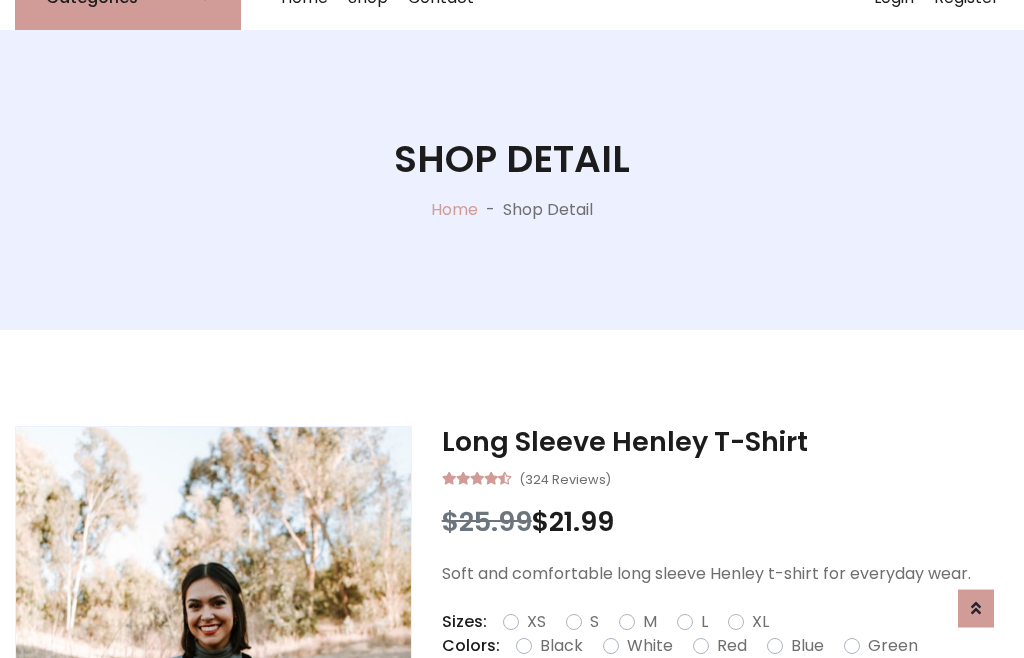 click on "Add To Cart" at bounding box center (663, 709) 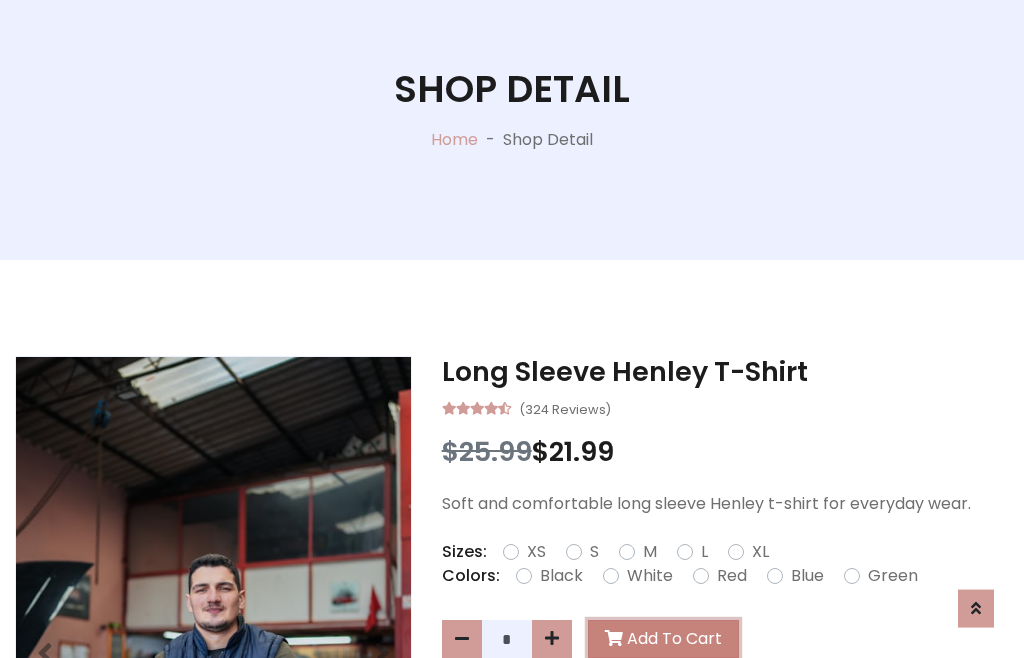 scroll, scrollTop: 0, scrollLeft: 0, axis: both 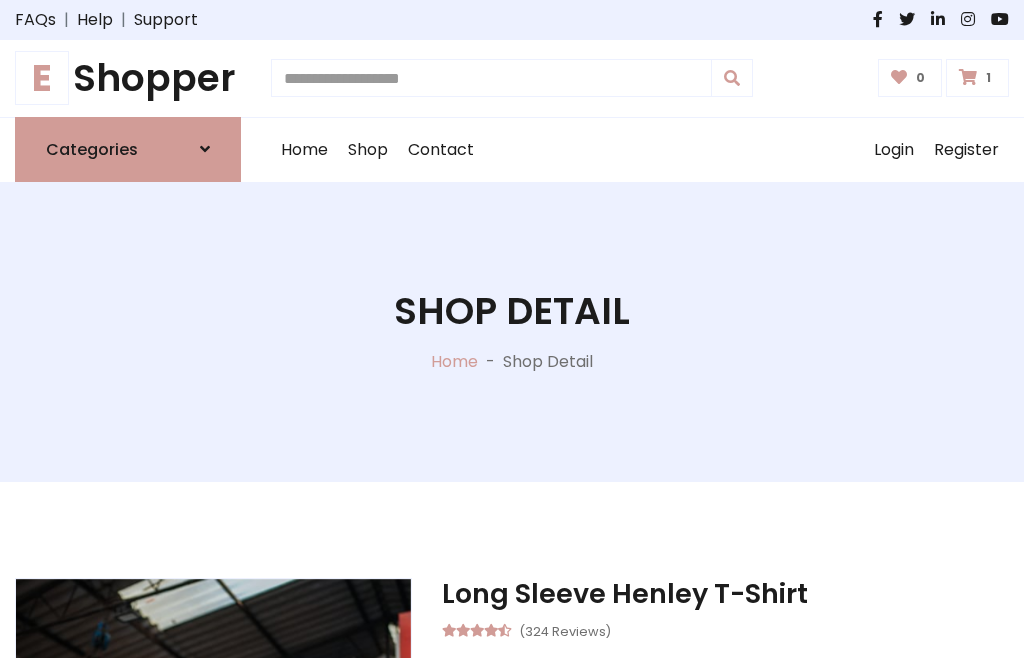 click at bounding box center (968, 77) 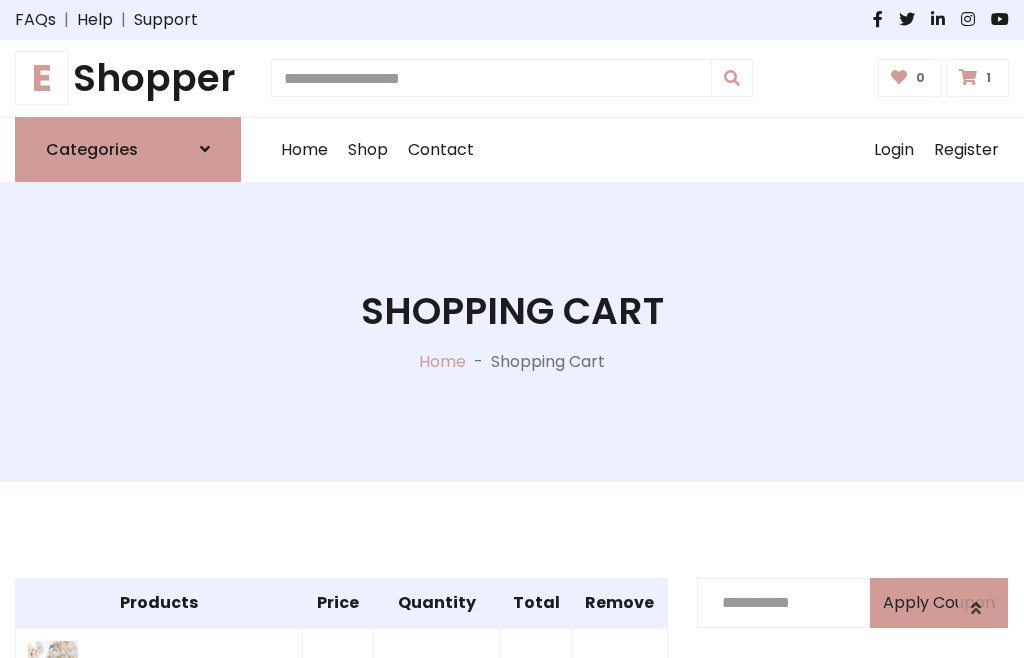 scroll, scrollTop: 474, scrollLeft: 0, axis: vertical 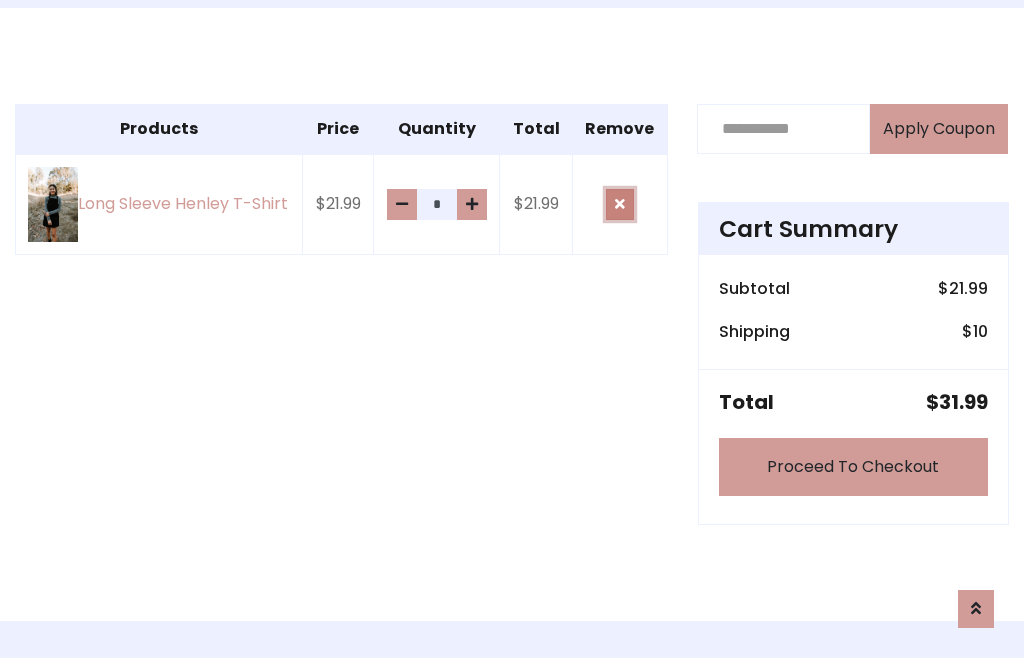 click at bounding box center [620, 204] 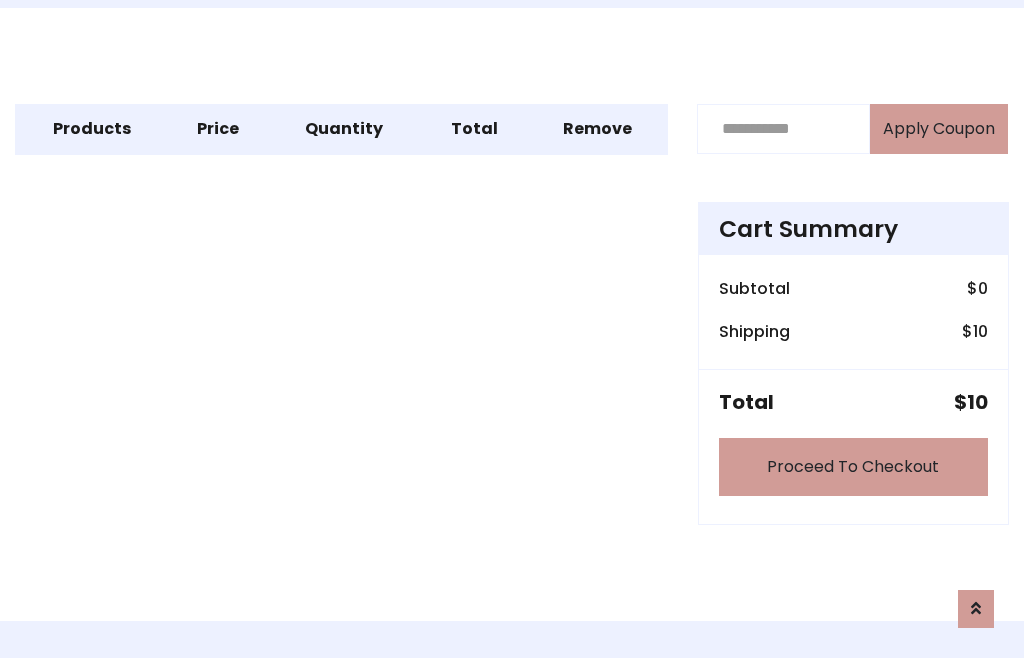 scroll, scrollTop: 247, scrollLeft: 0, axis: vertical 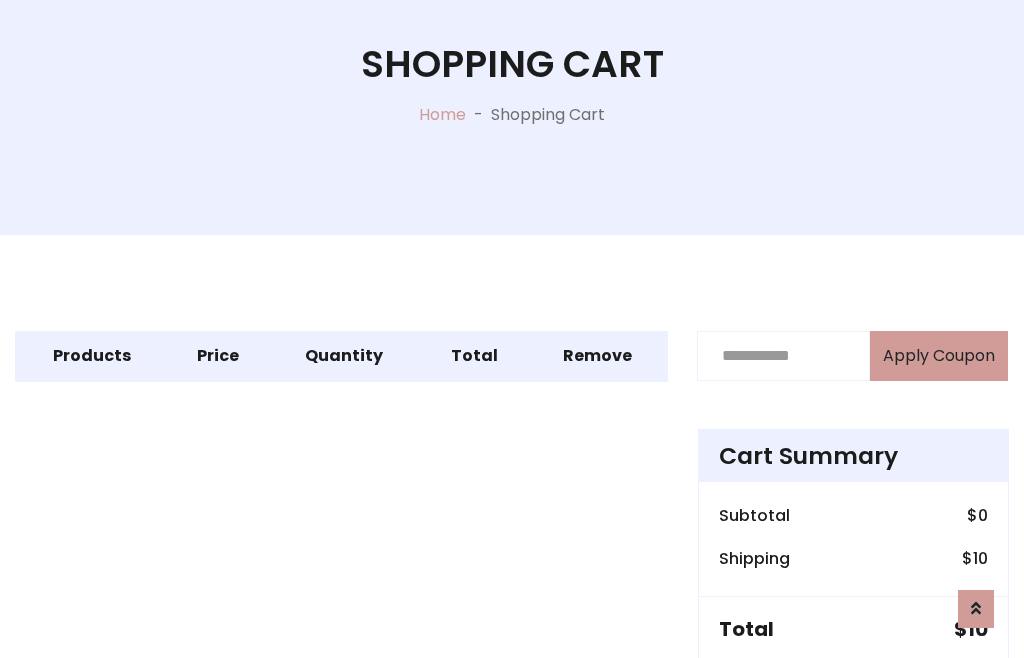 click on "Proceed To Checkout" at bounding box center [853, 694] 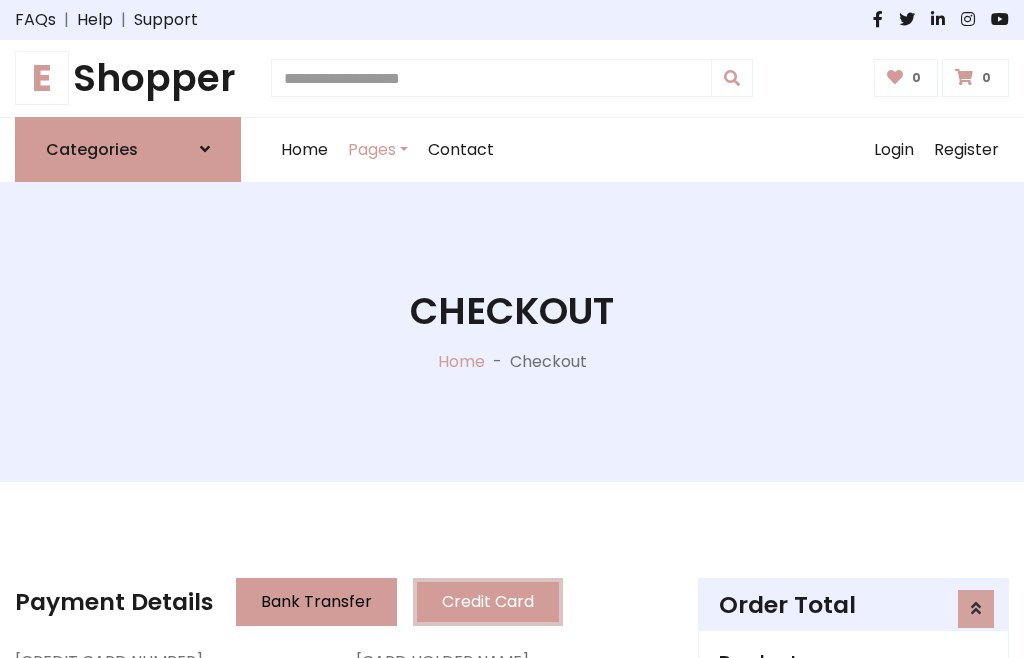 scroll, scrollTop: 137, scrollLeft: 0, axis: vertical 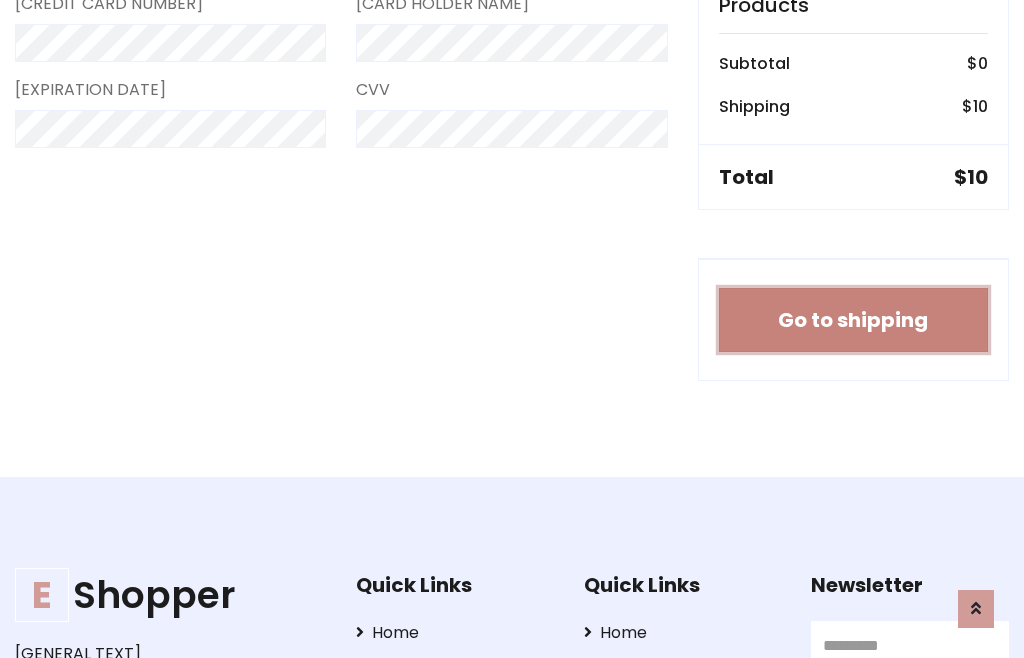 click on "Go to shipping" at bounding box center (853, 320) 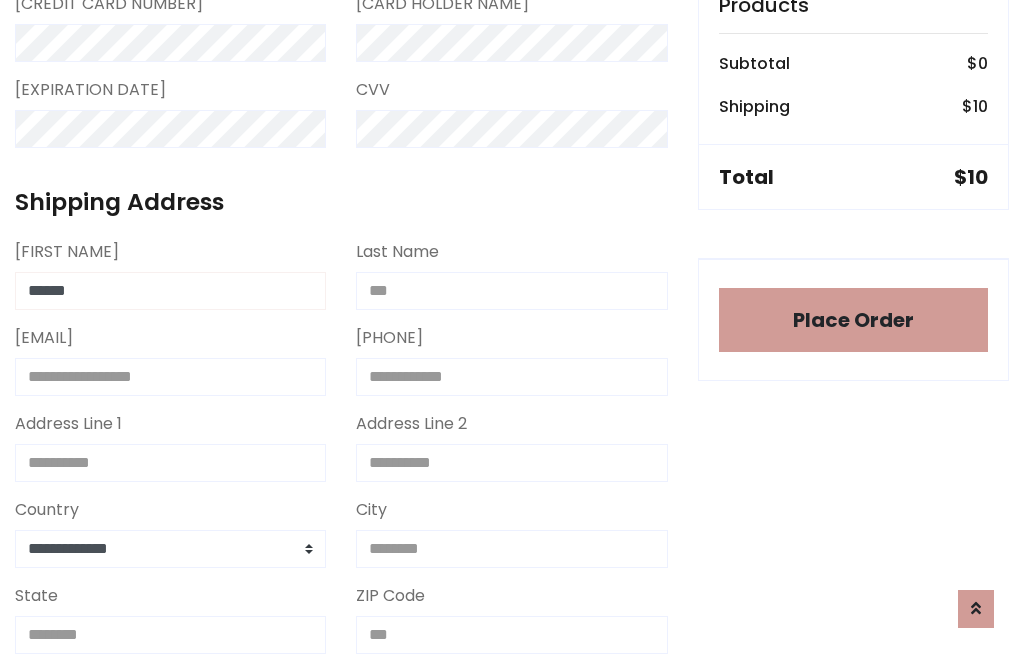 type on "******" 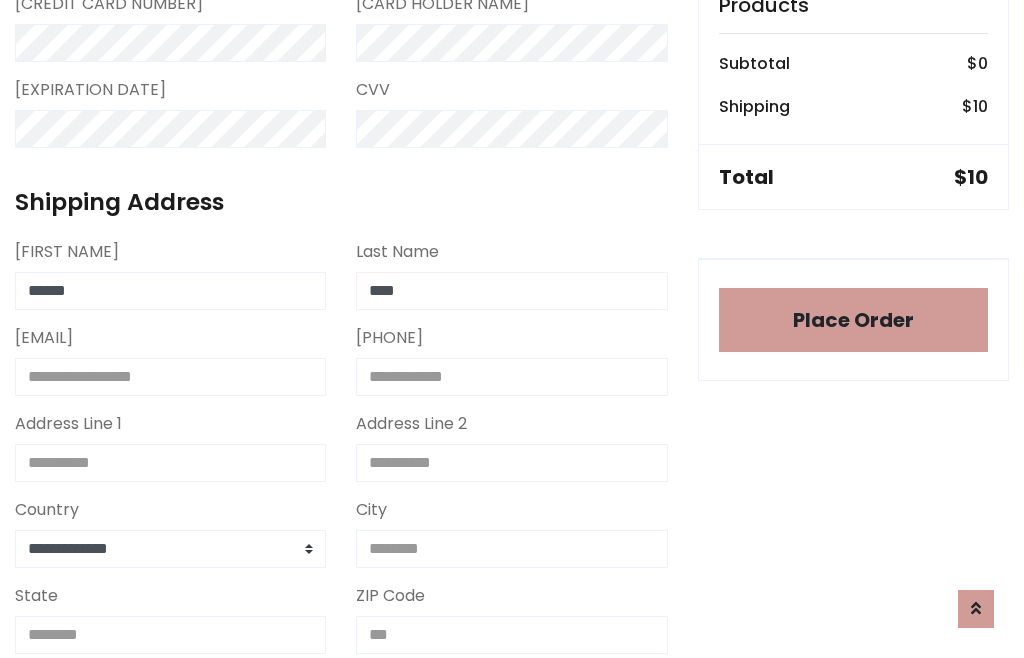type on "****" 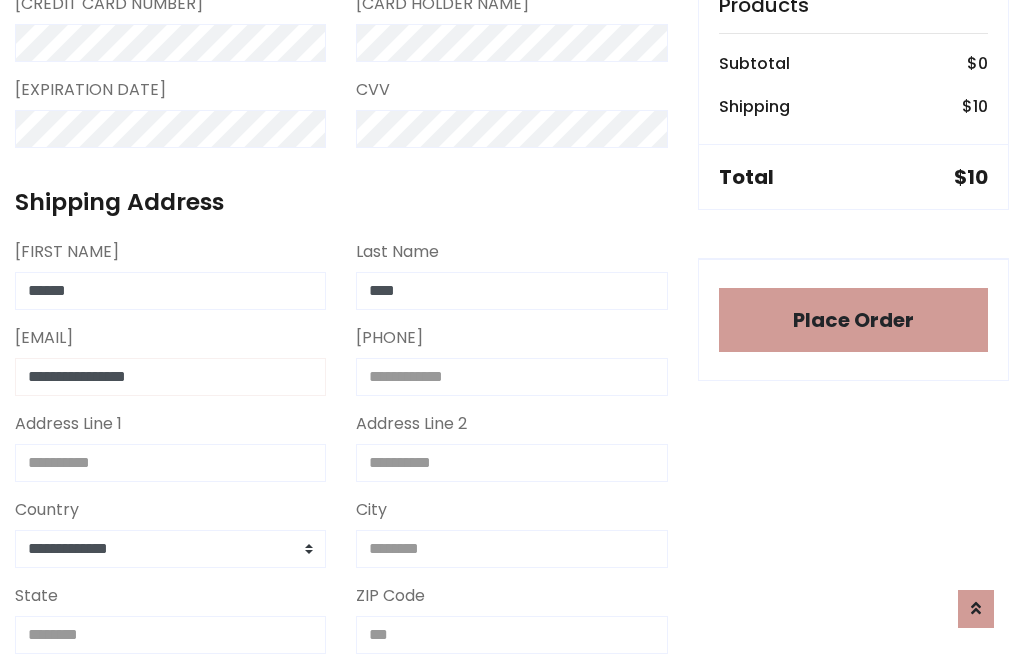 type on "**********" 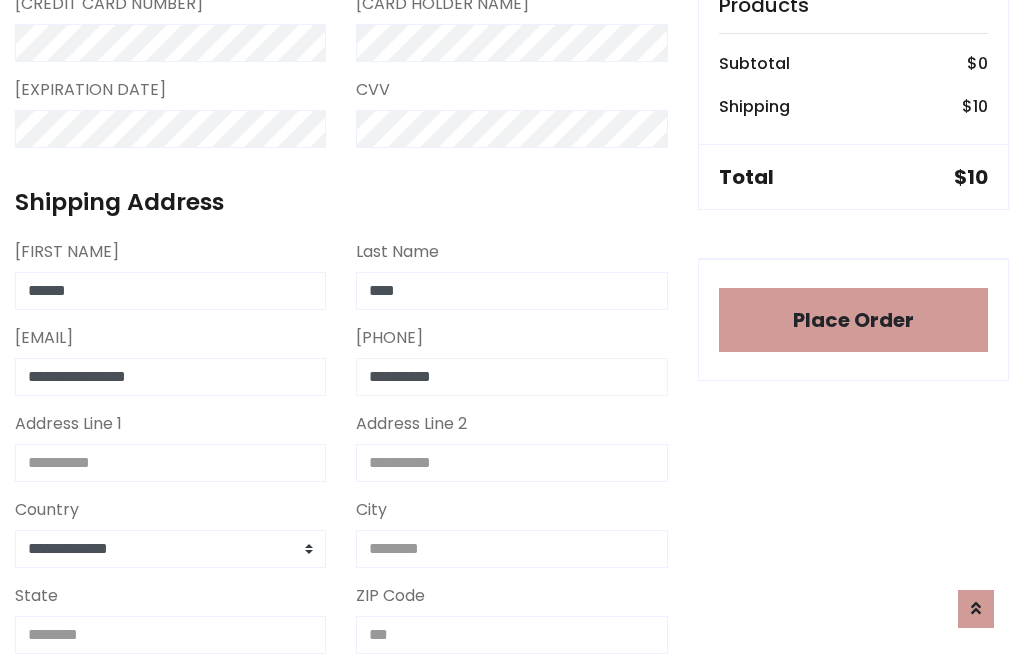 type on "**********" 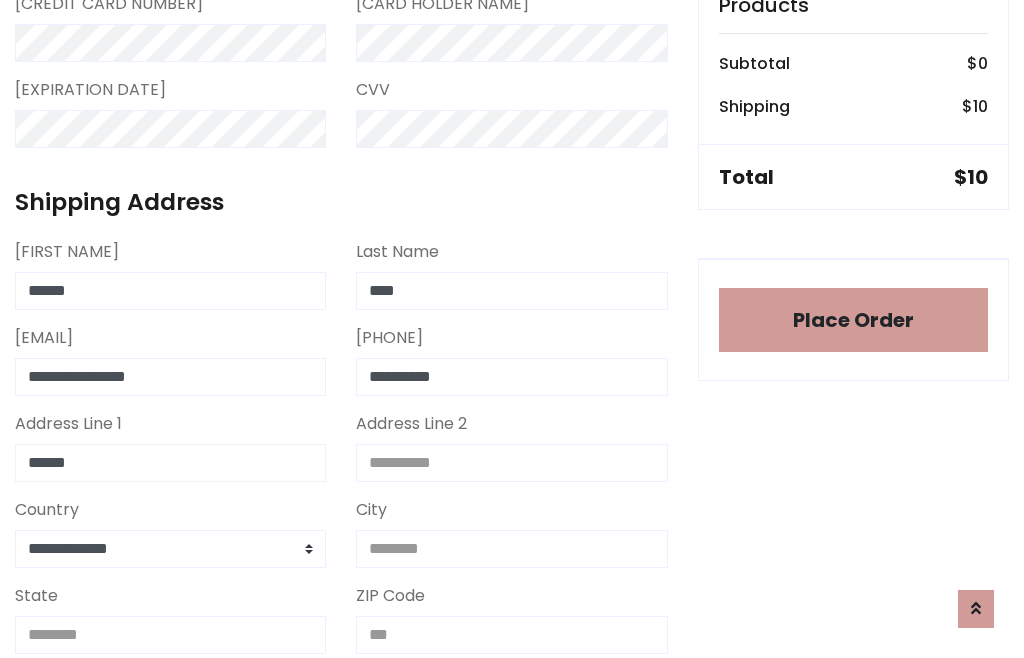 type on "******" 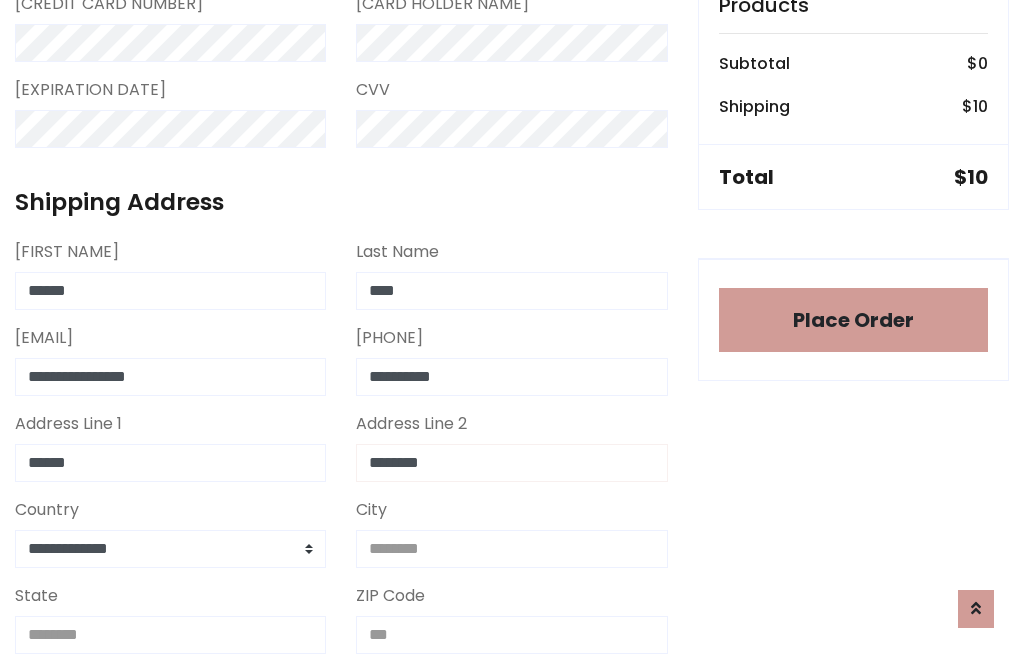 type on "********" 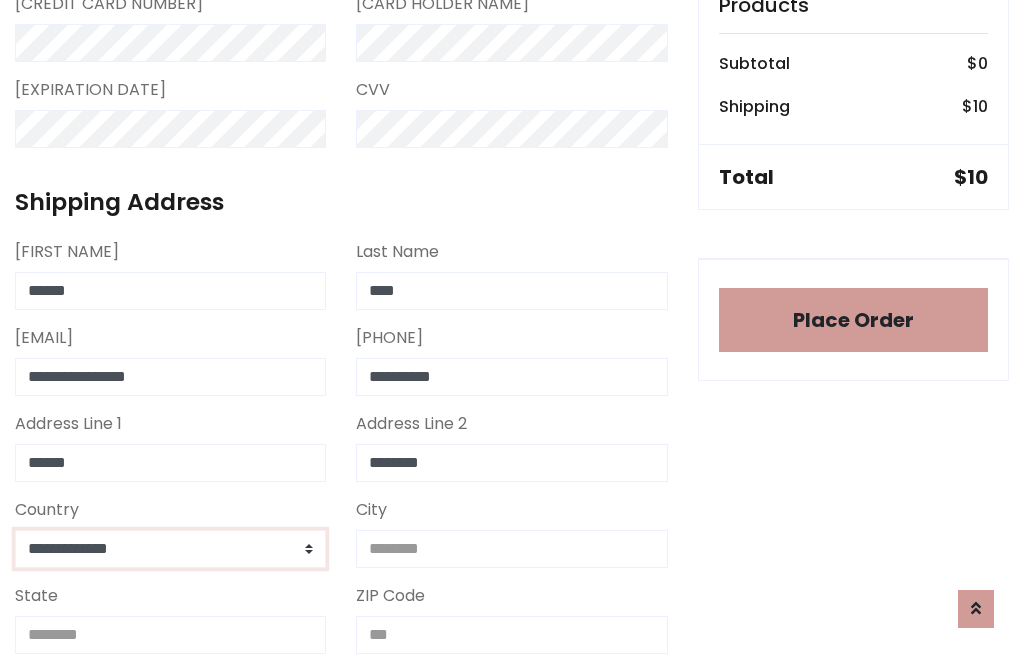select on "*******" 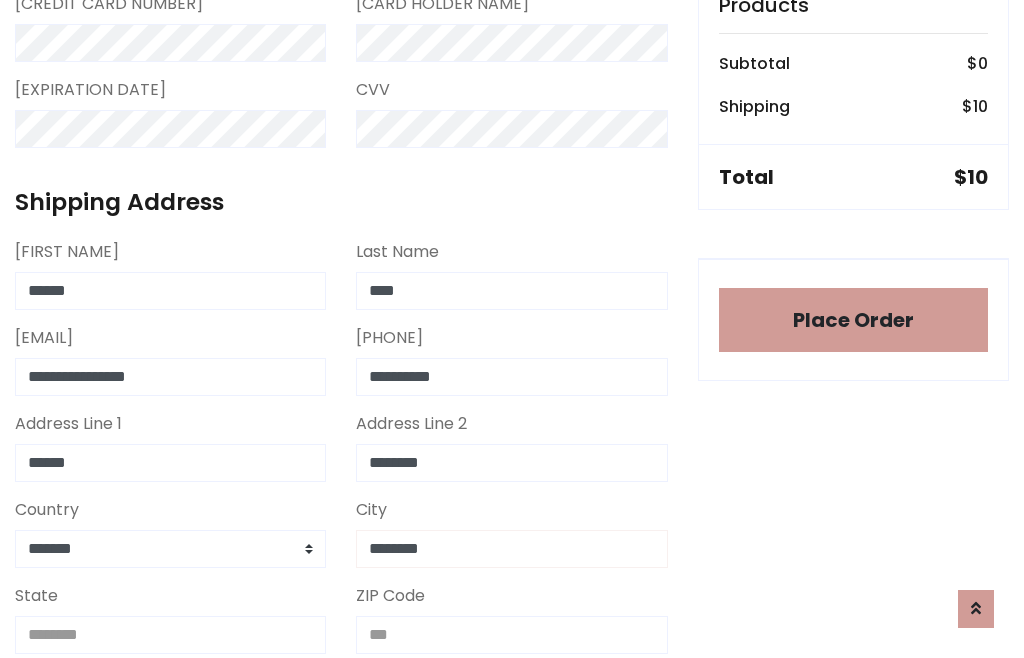 type on "********" 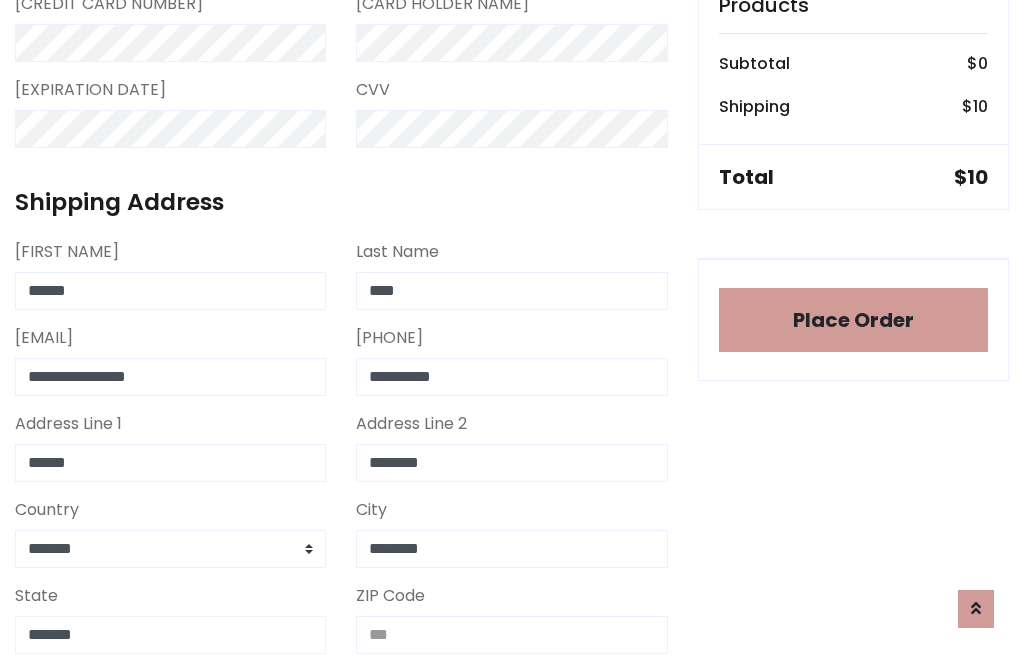 type on "*******" 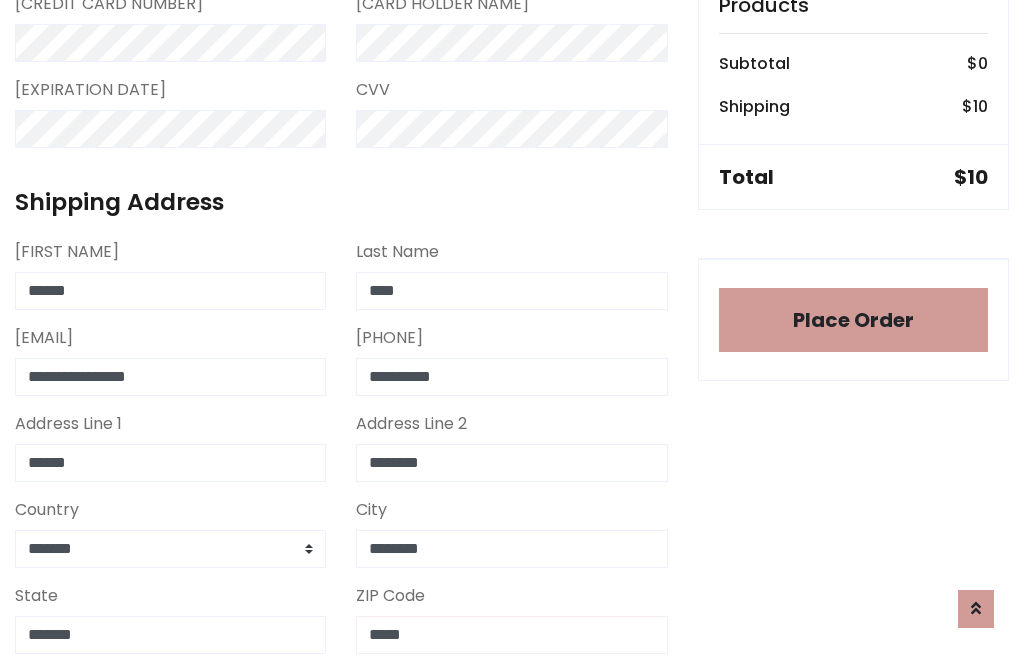 scroll, scrollTop: 403, scrollLeft: 0, axis: vertical 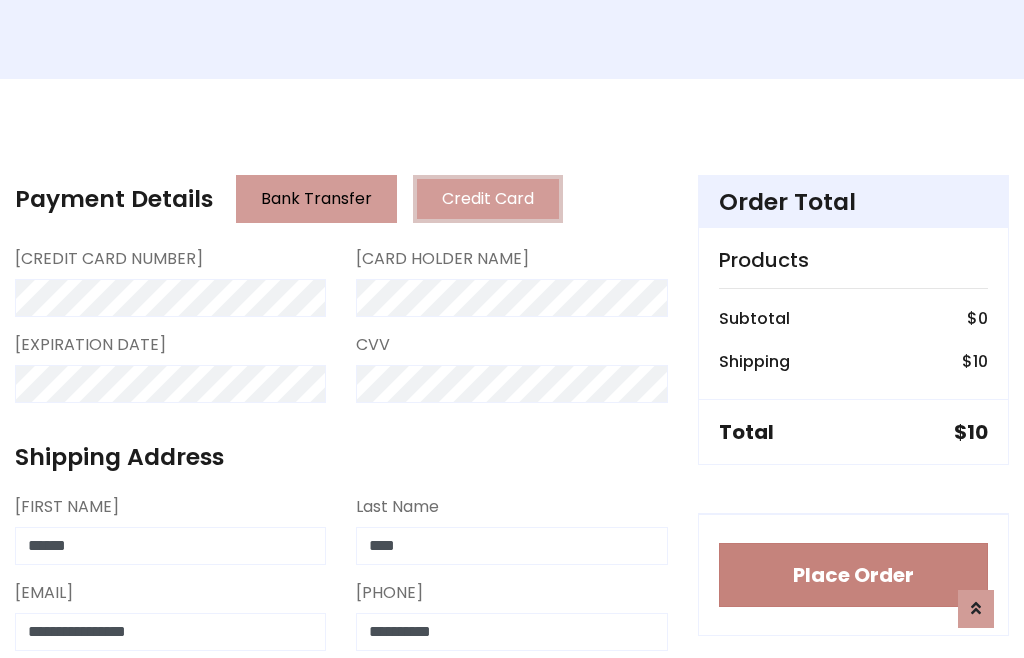 type on "*****" 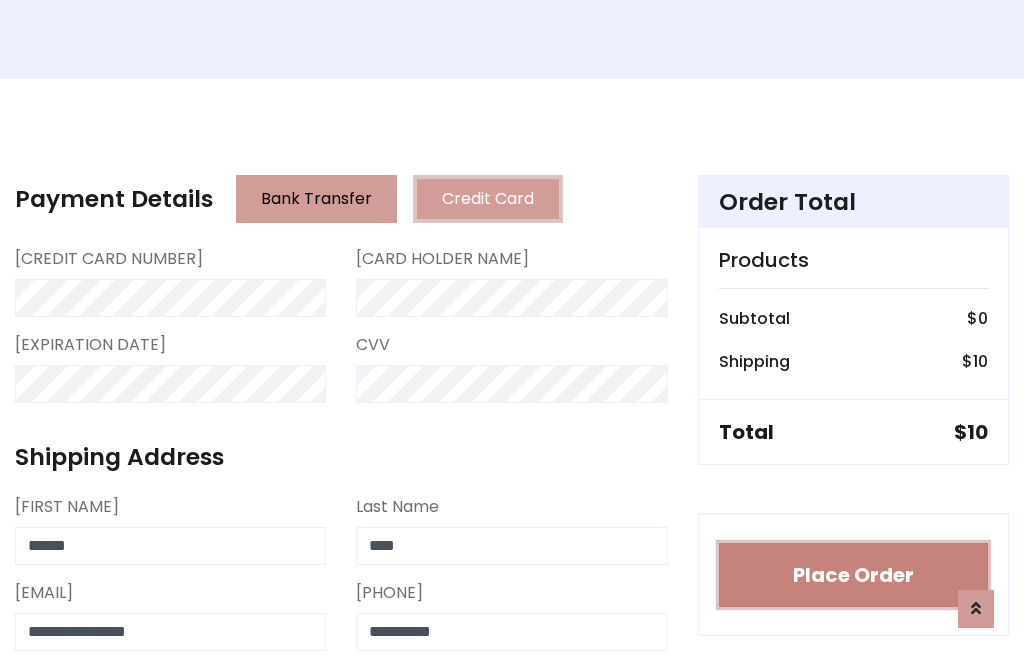 click on "Place Order" at bounding box center (853, 575) 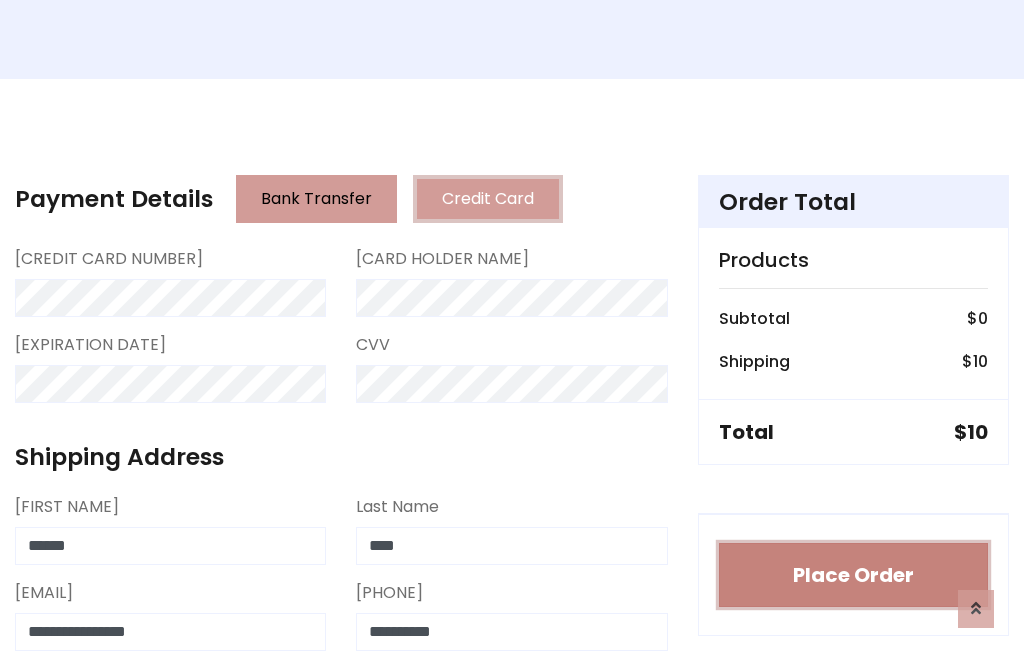 scroll, scrollTop: 43, scrollLeft: 0, axis: vertical 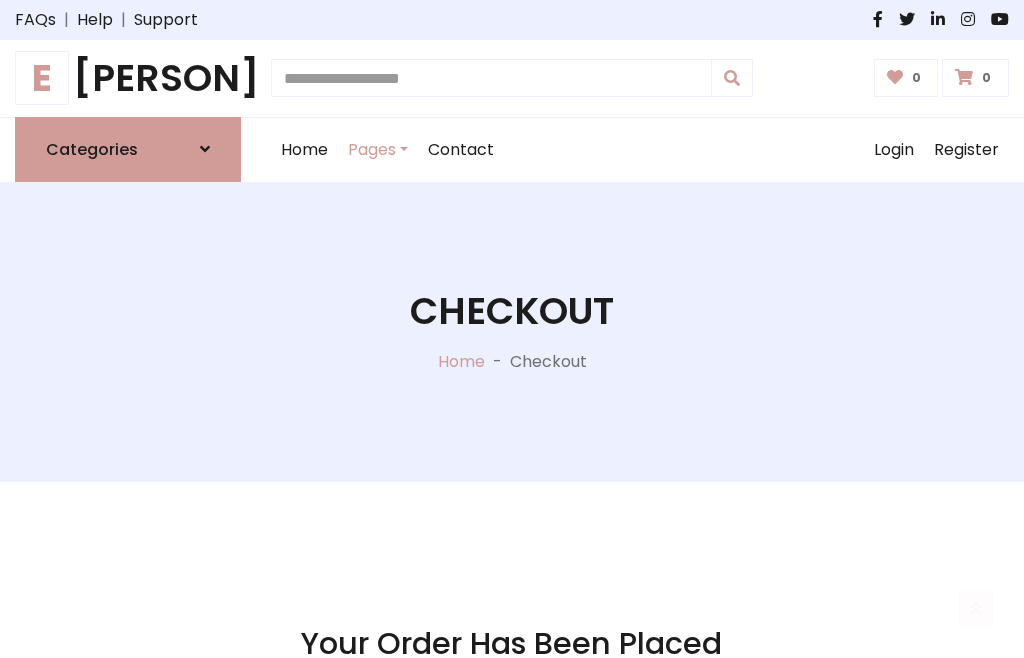 click on "[PERSON]" at bounding box center (128, 78) 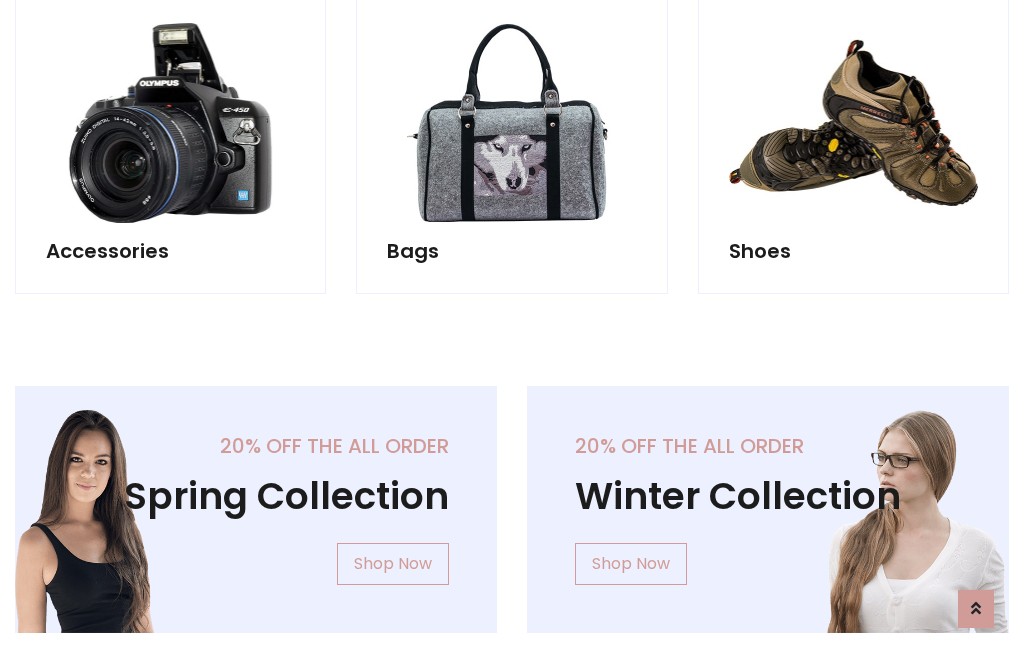 scroll, scrollTop: 770, scrollLeft: 0, axis: vertical 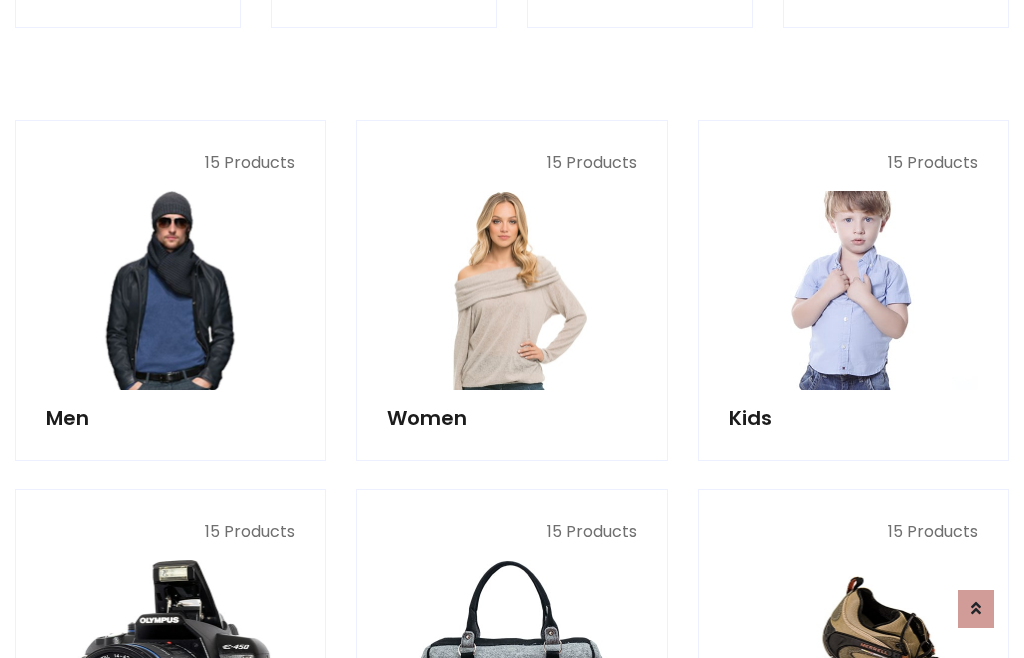 click at bounding box center [853, 290] 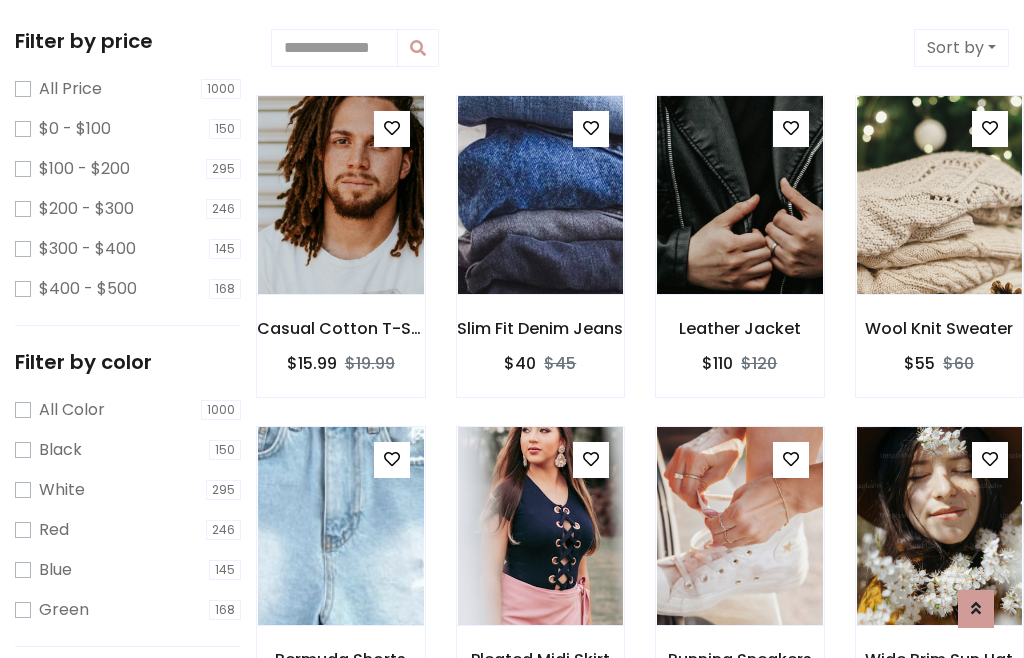scroll, scrollTop: 549, scrollLeft: 0, axis: vertical 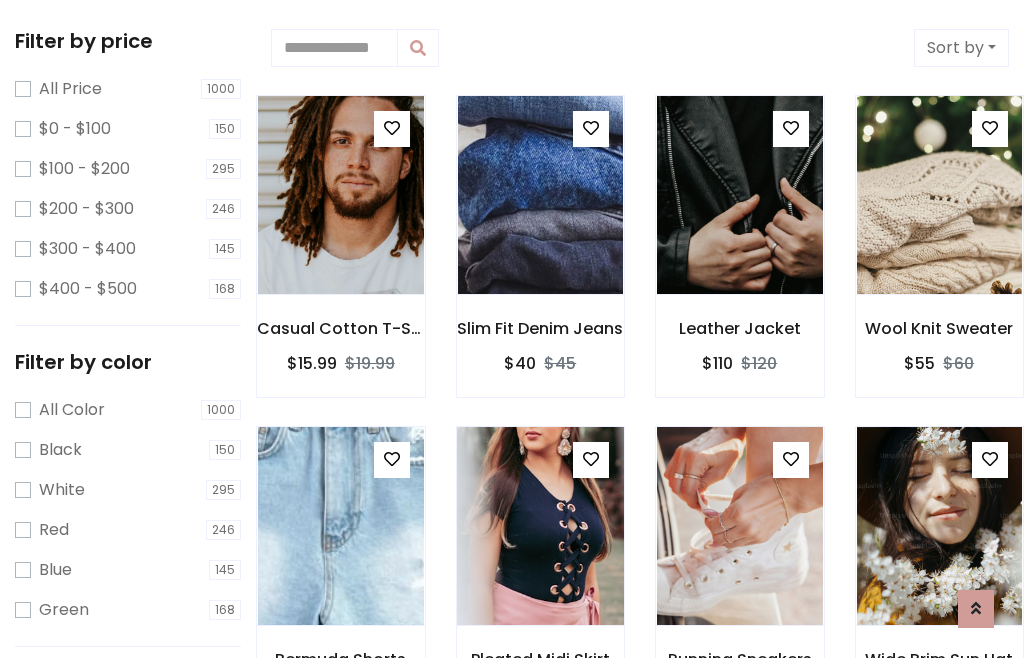 click at bounding box center (392, 128) 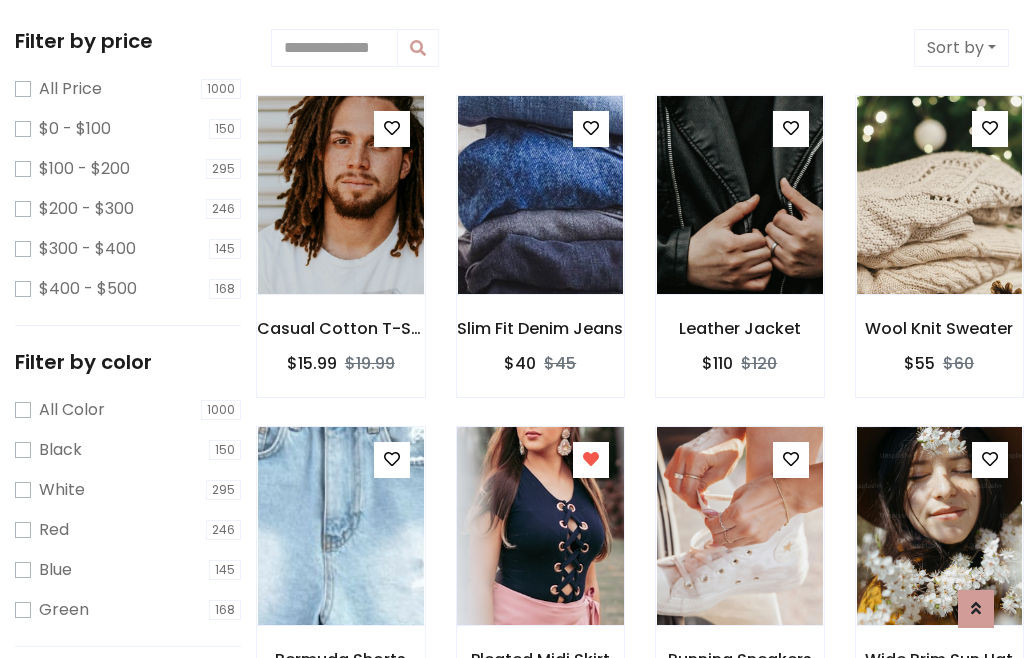 scroll, scrollTop: 848, scrollLeft: 0, axis: vertical 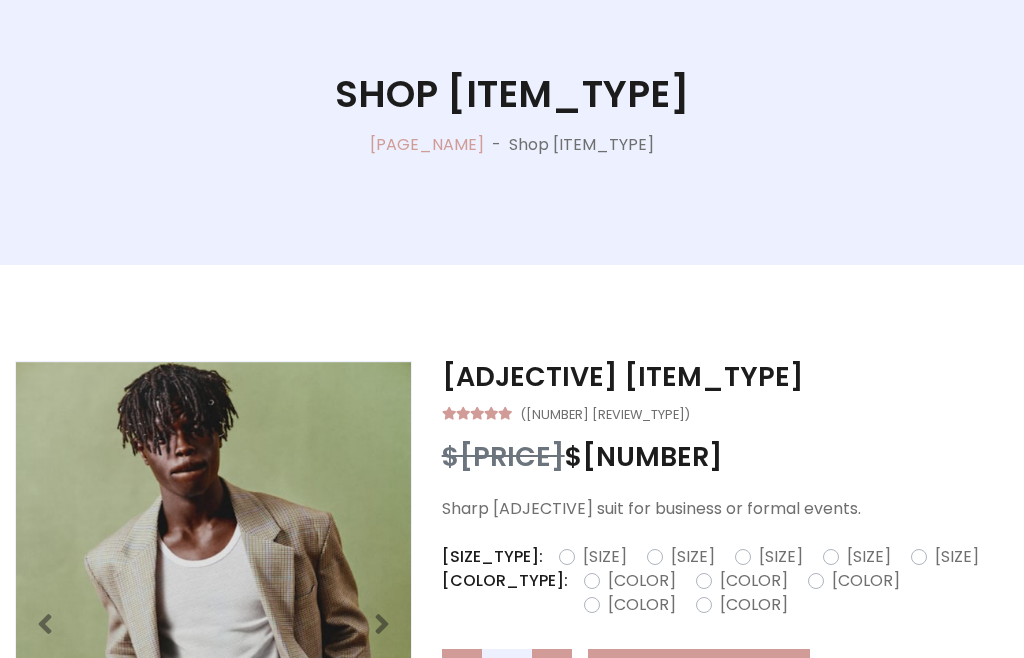 click on "[SIZE]" at bounding box center [957, 557] 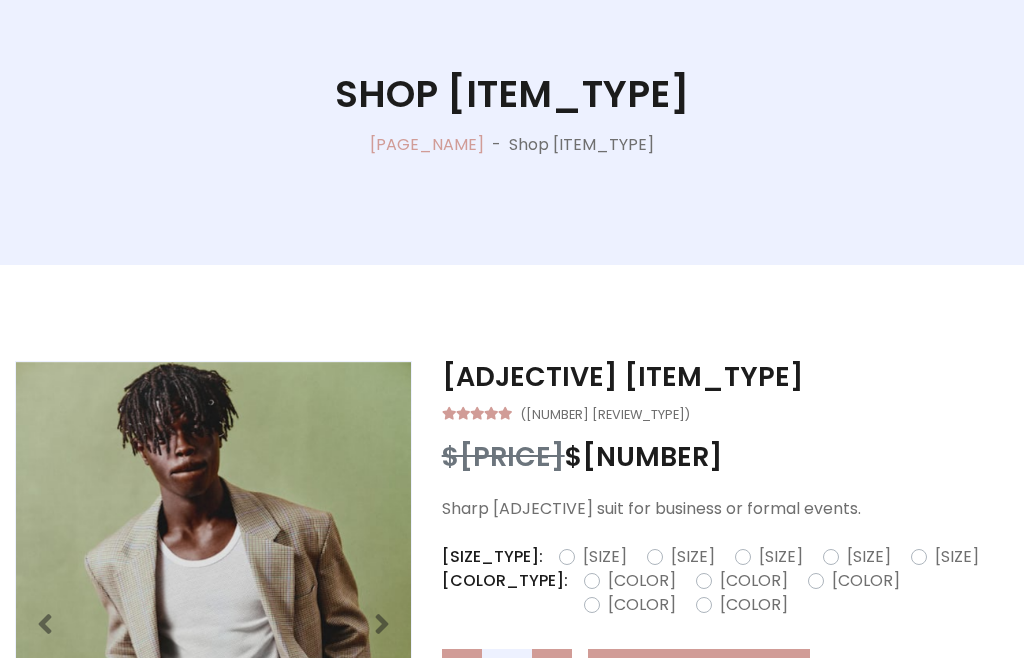 click on "Black" at bounding box center [642, 581] 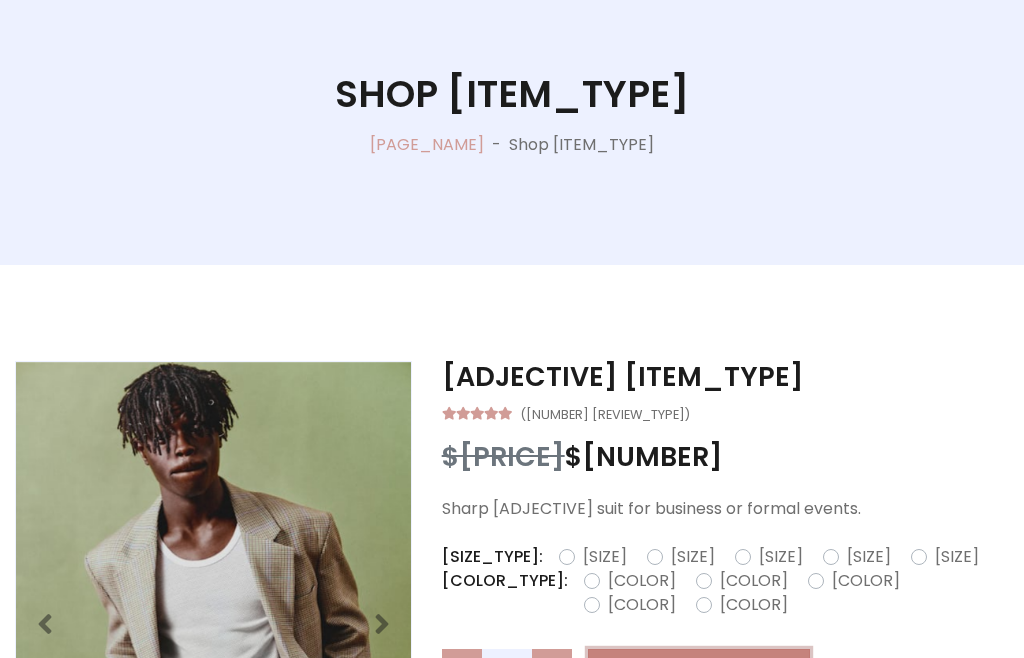 click on "Add To Cart" at bounding box center [699, 668] 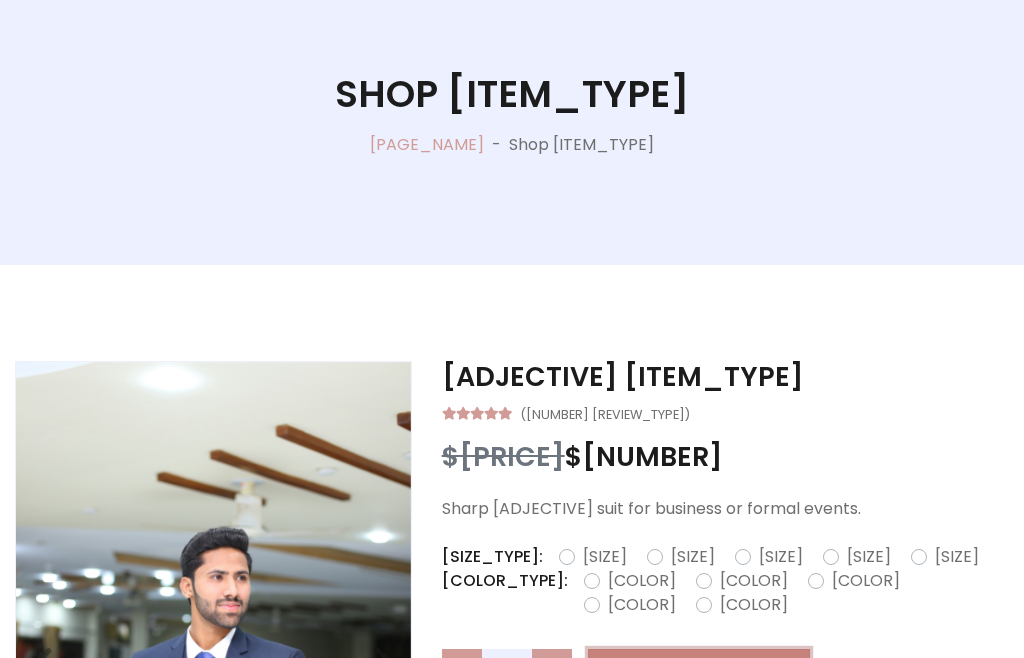 scroll, scrollTop: 0, scrollLeft: 0, axis: both 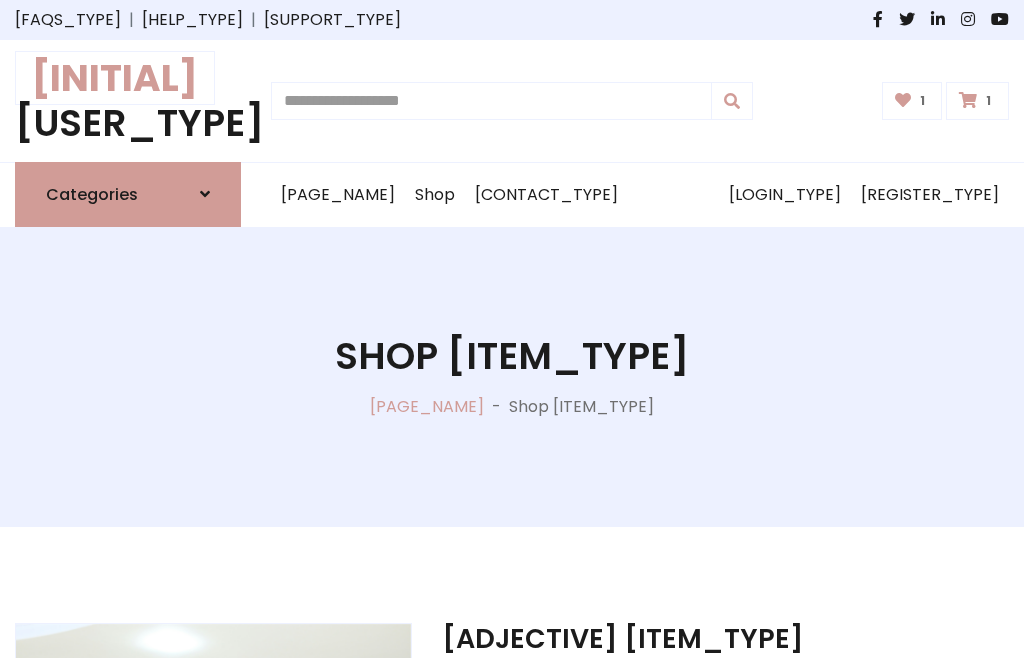 click at bounding box center (968, 100) 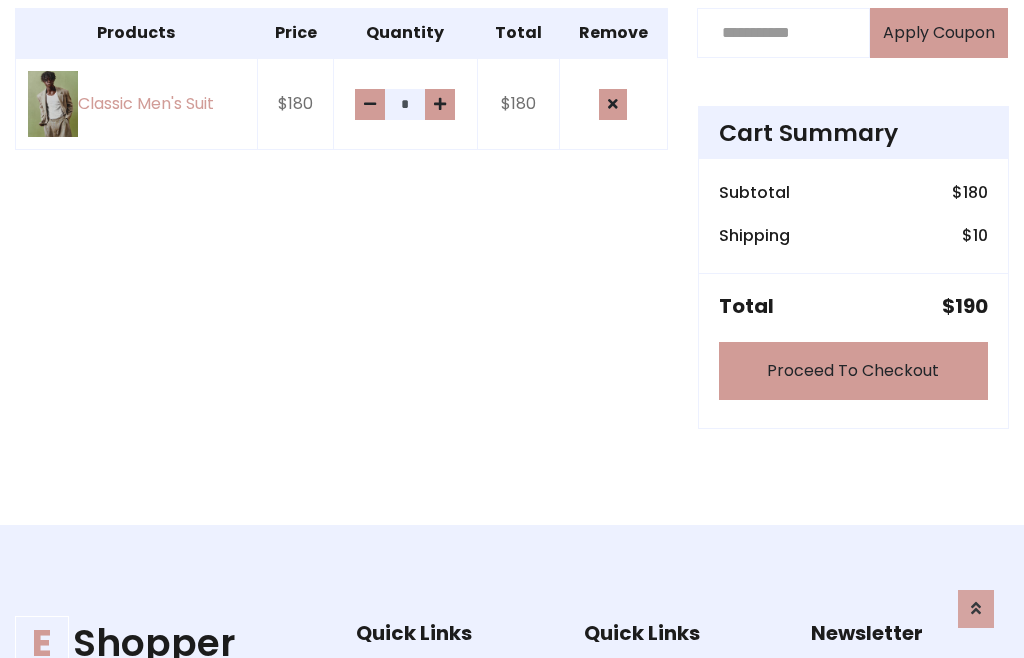 scroll, scrollTop: 570, scrollLeft: 0, axis: vertical 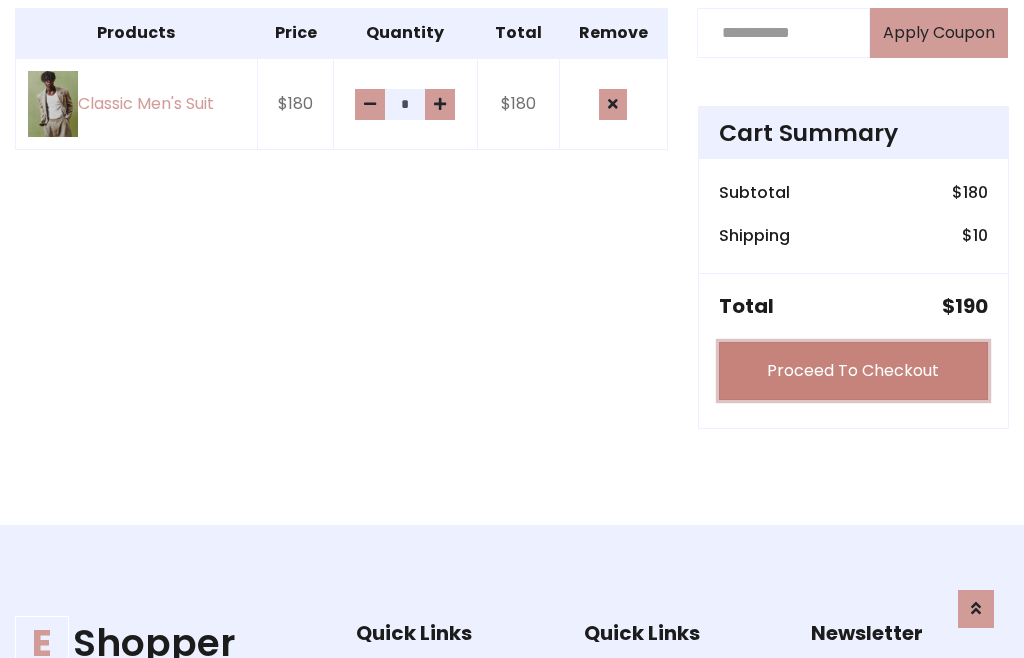 click on "Proceed To Checkout" at bounding box center (853, 371) 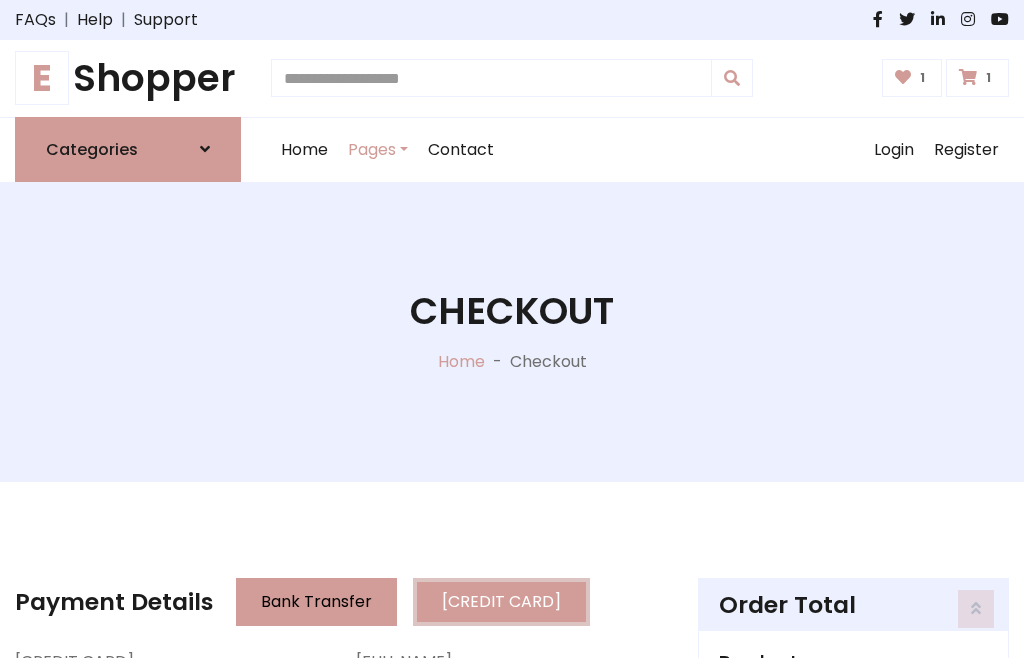 scroll, scrollTop: 201, scrollLeft: 0, axis: vertical 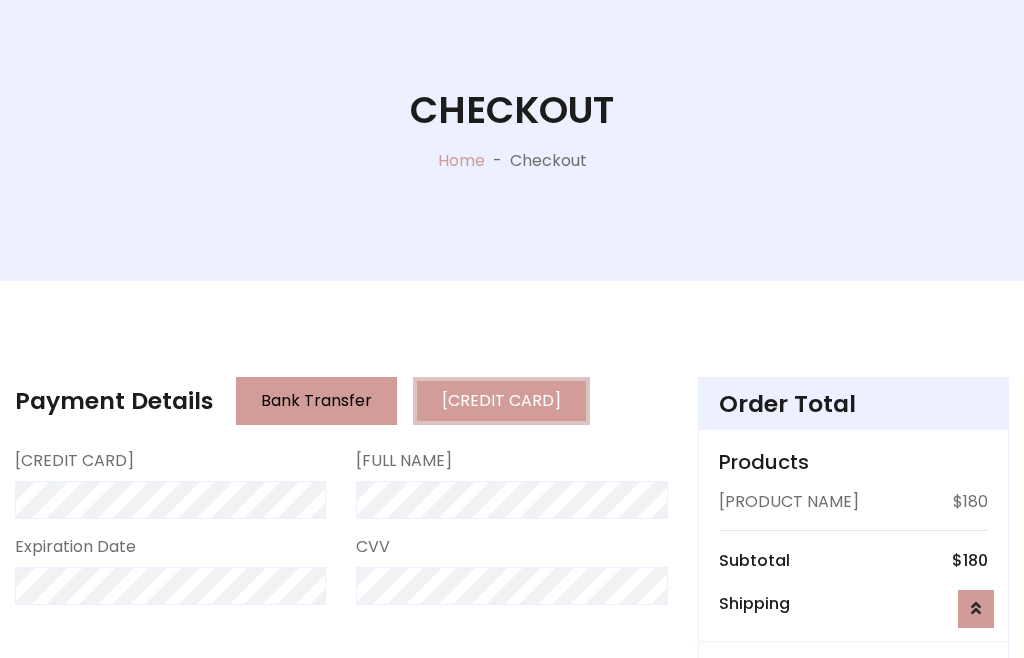 click on "Go to shipping" at bounding box center (853, 817) 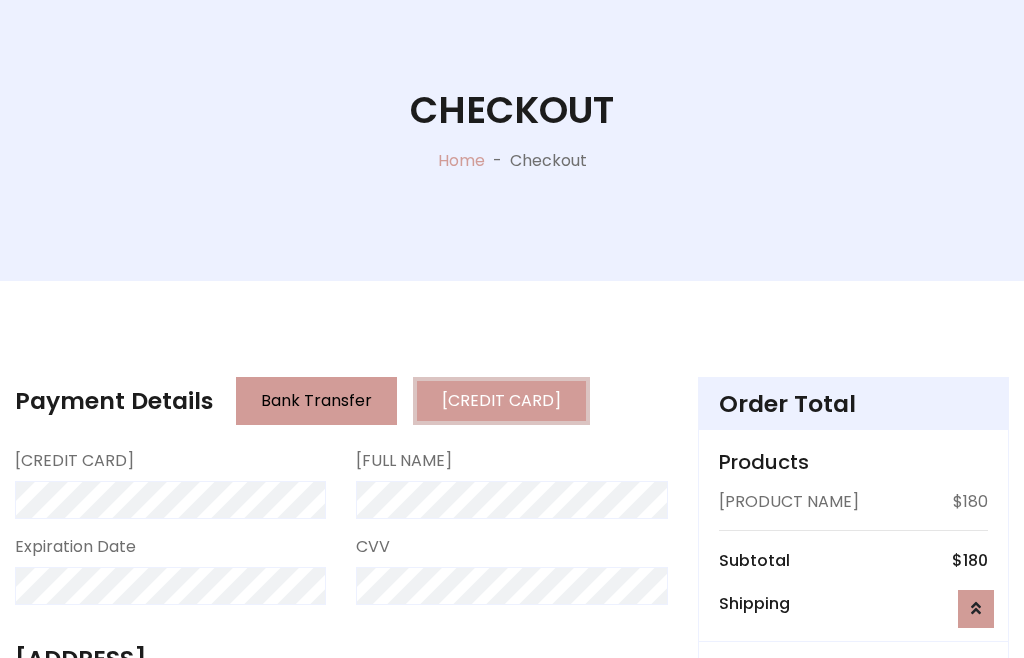 scroll, scrollTop: 392, scrollLeft: 0, axis: vertical 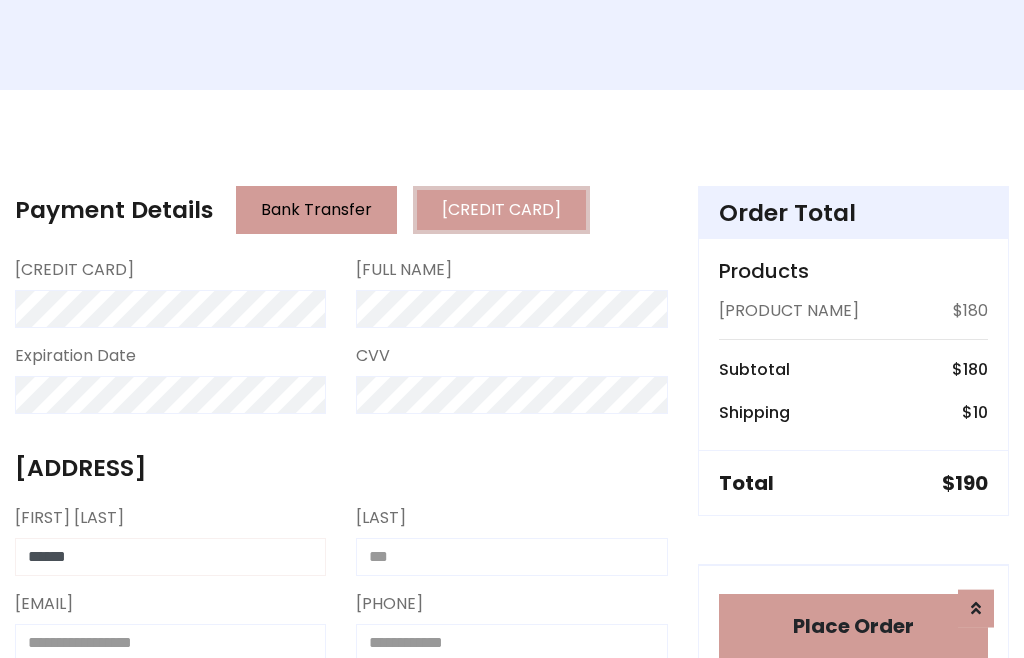 type on "******" 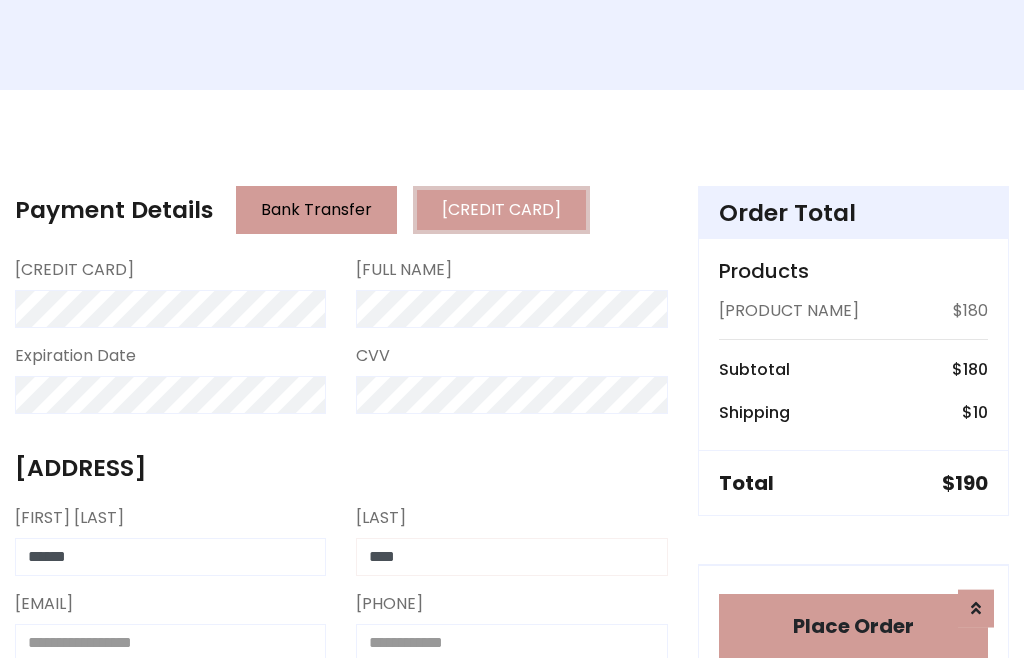 type on "****" 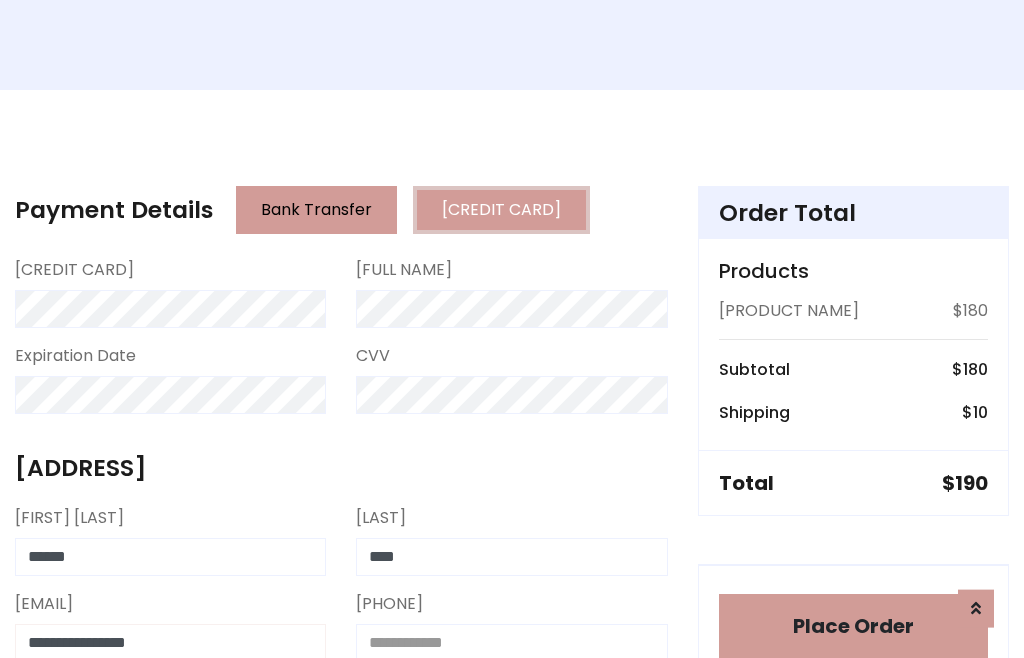 type on "**********" 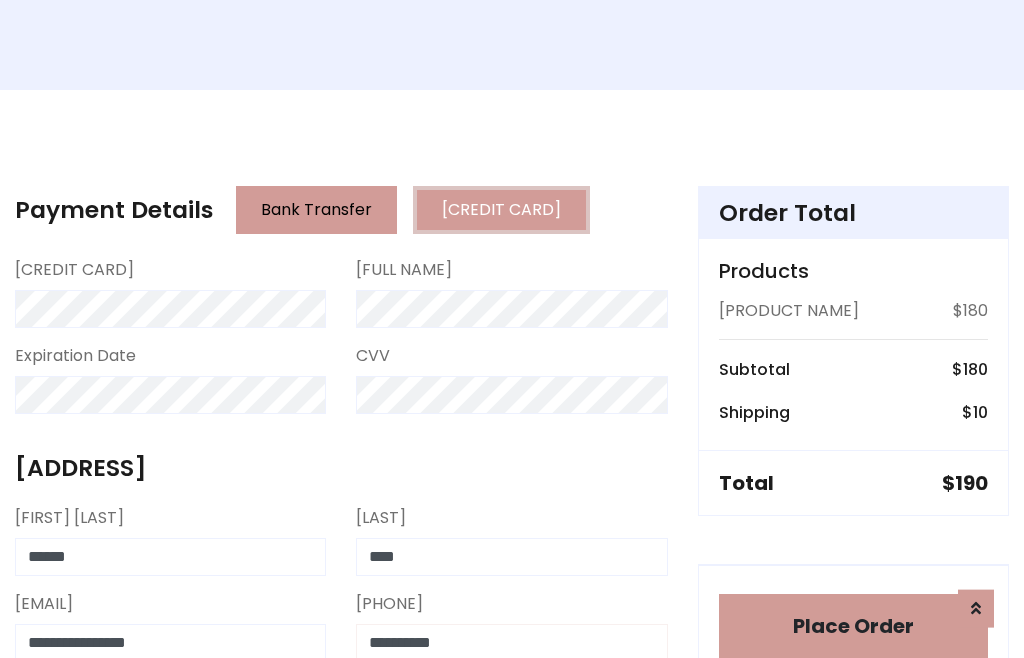 scroll, scrollTop: 573, scrollLeft: 0, axis: vertical 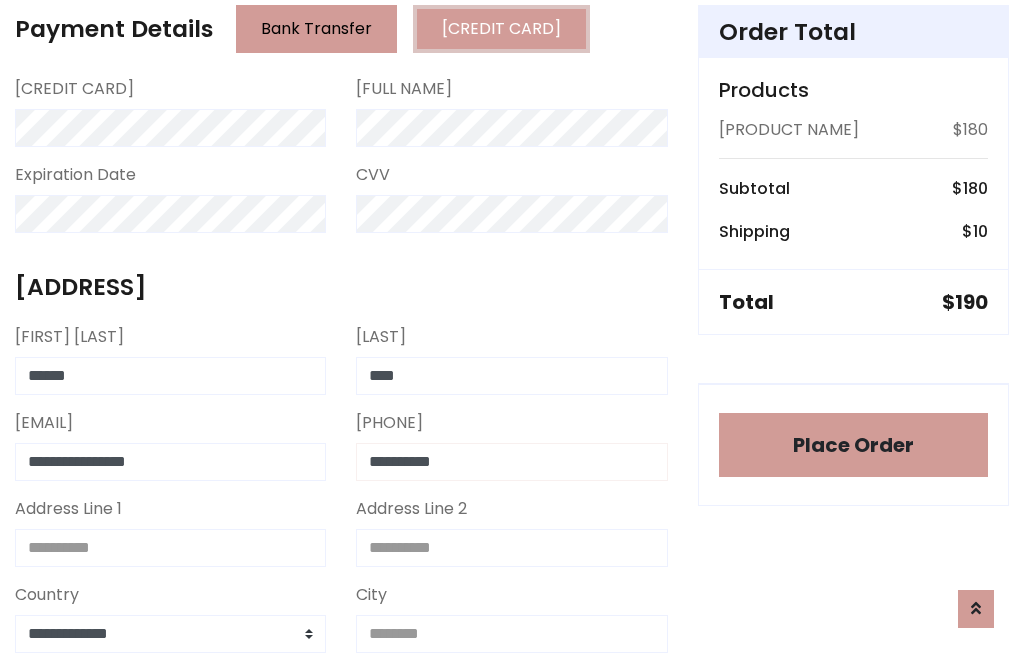type on "**********" 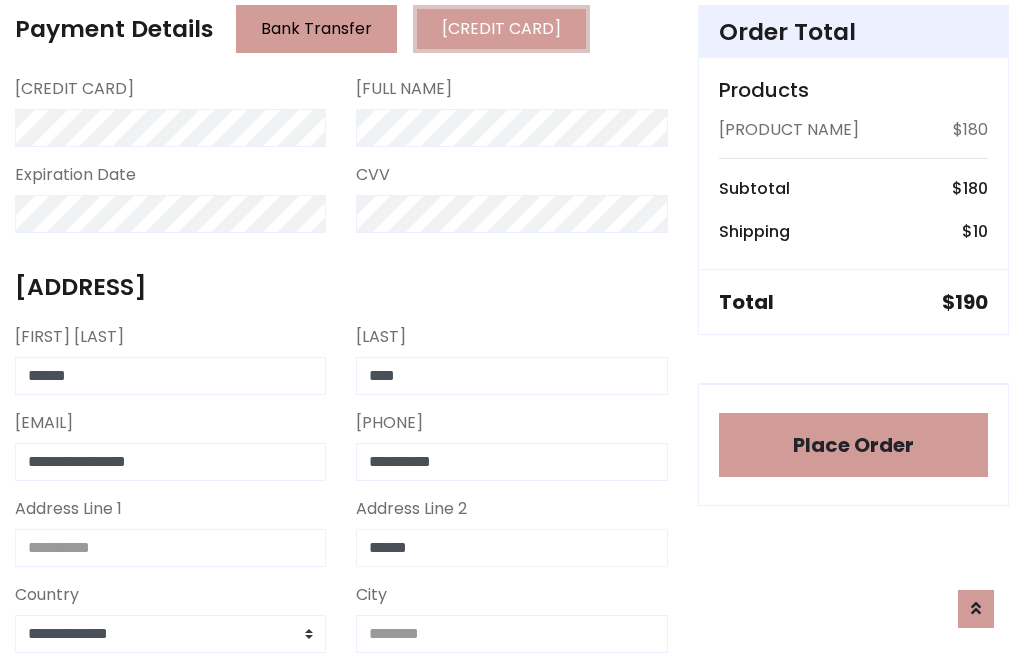 type on "******" 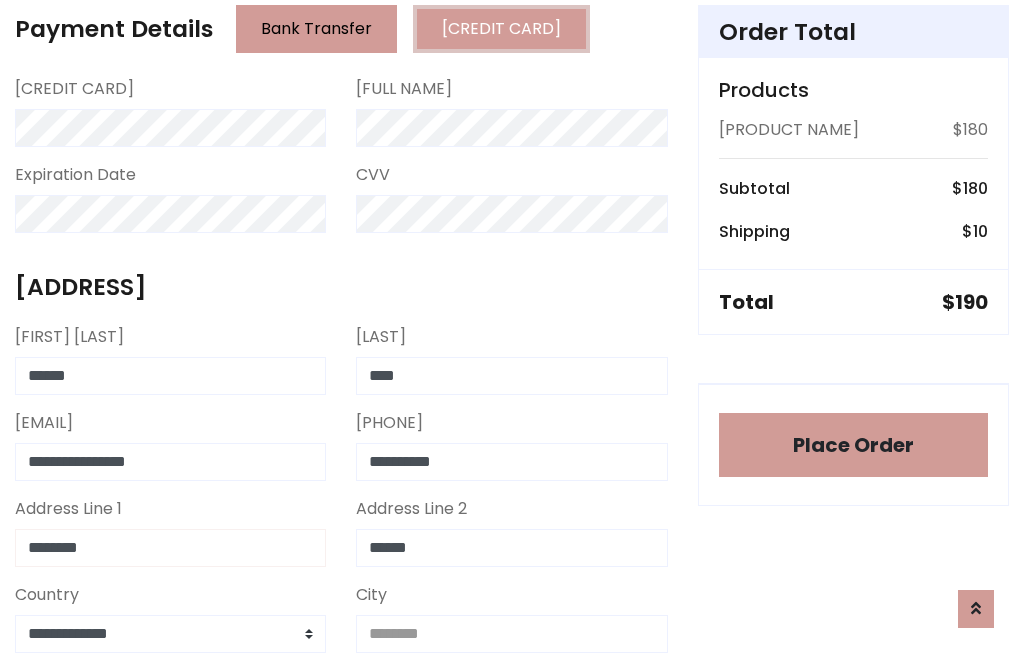 type on "********" 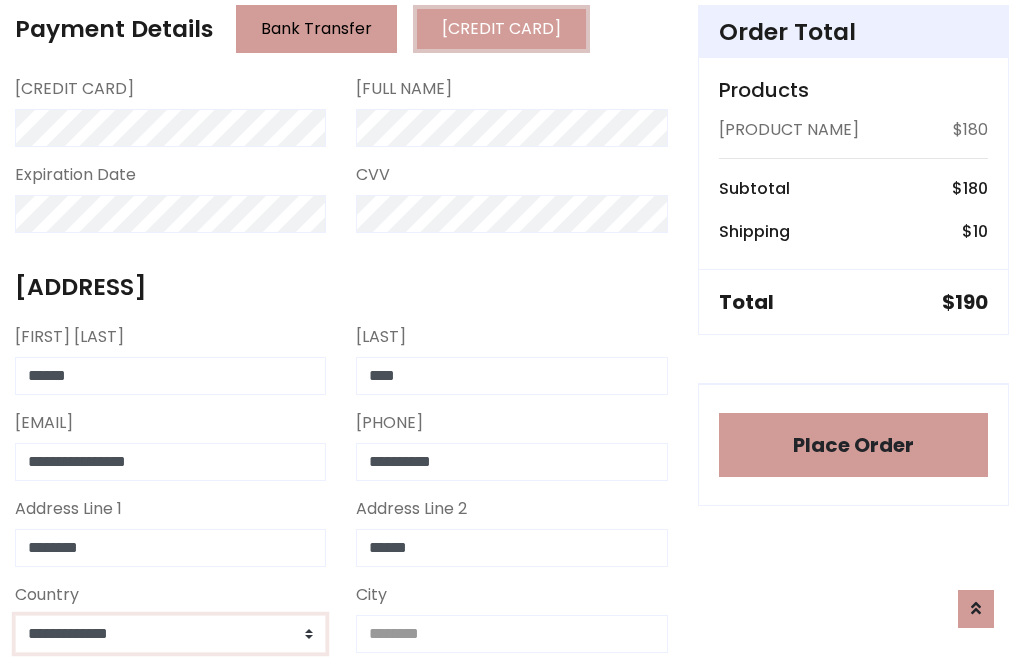 select on "*******" 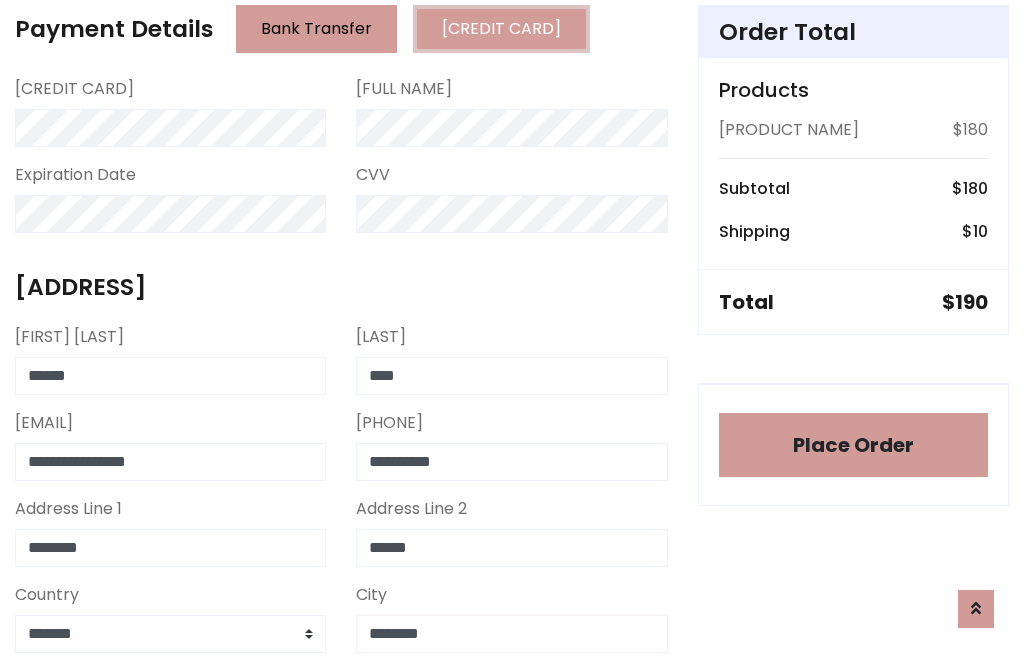 type on "********" 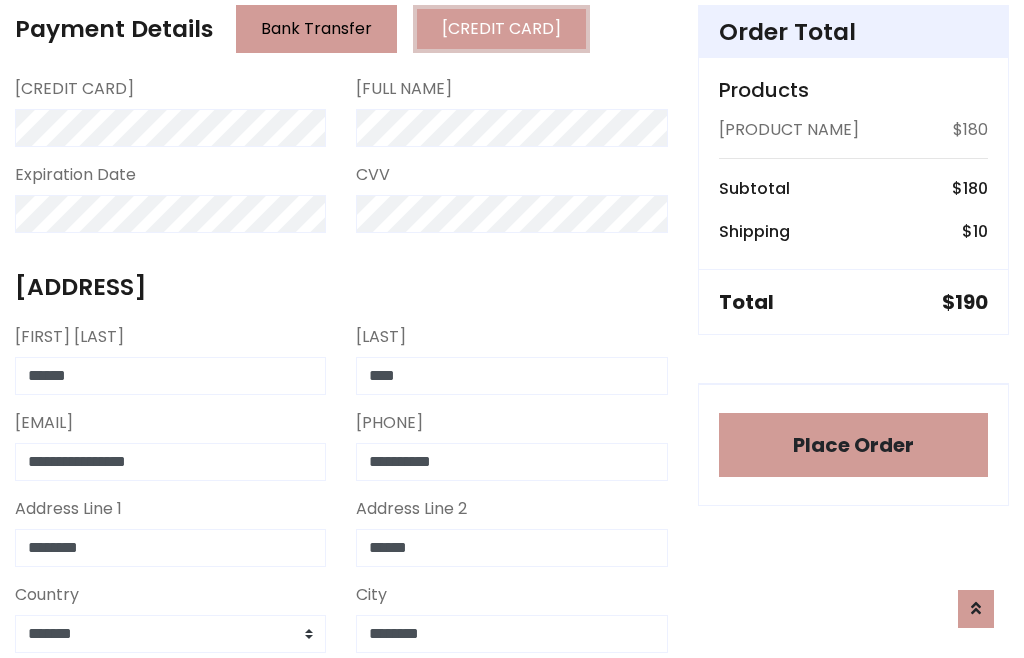 scroll, scrollTop: 654, scrollLeft: 0, axis: vertical 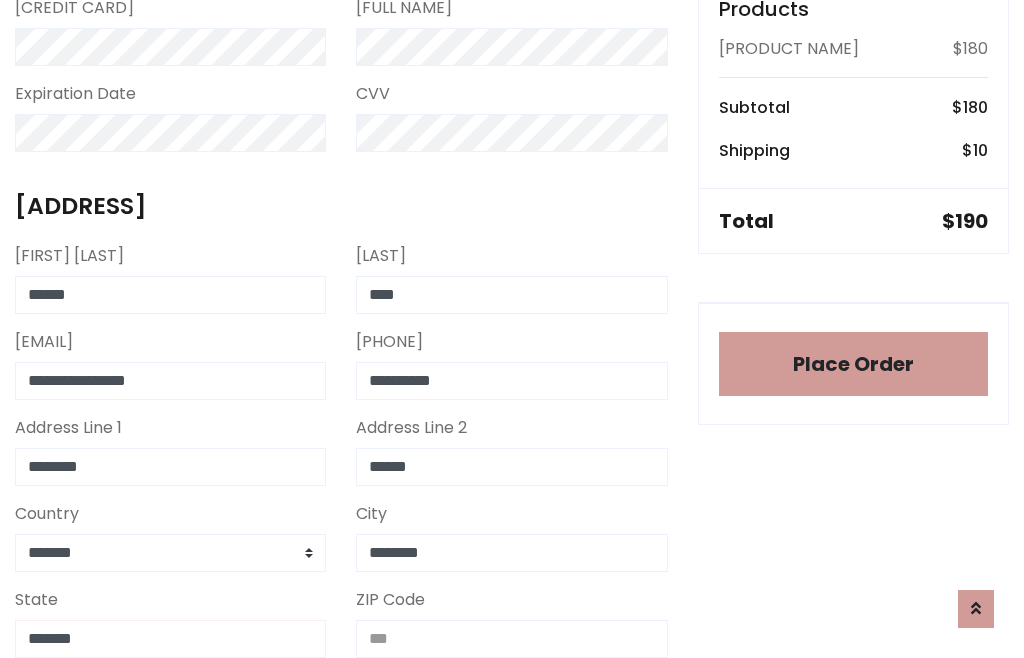 type on "*******" 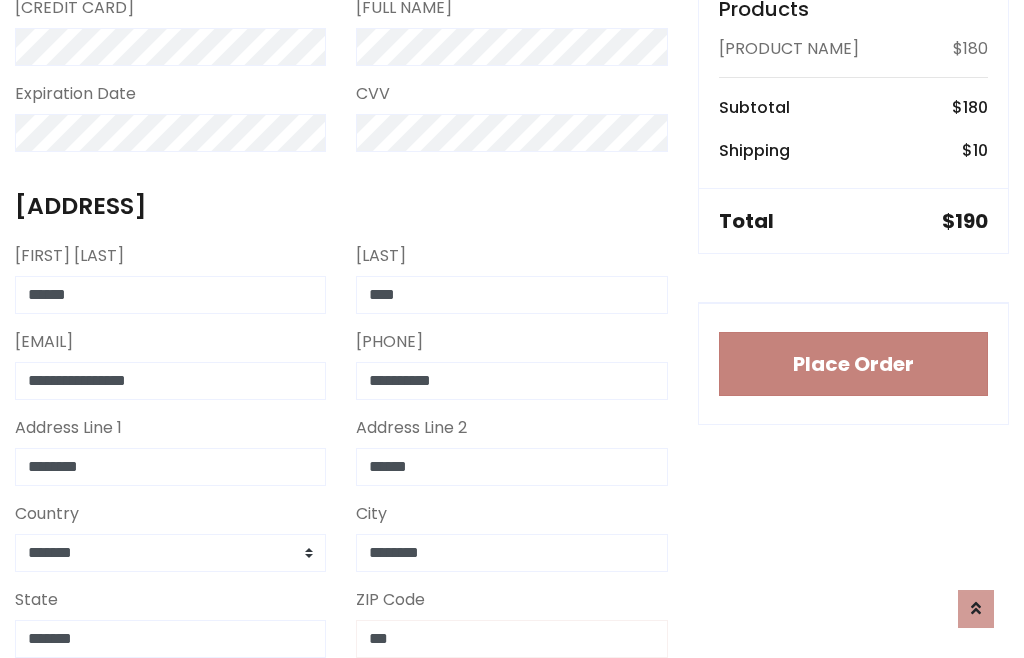 type on "***" 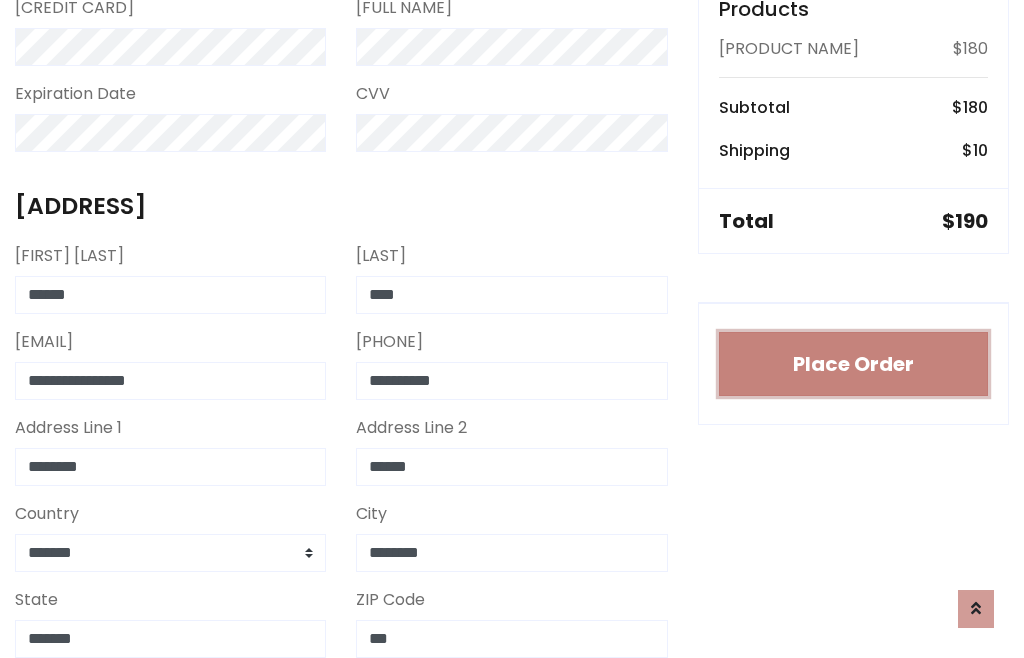 click on "Place Order" at bounding box center (853, 364) 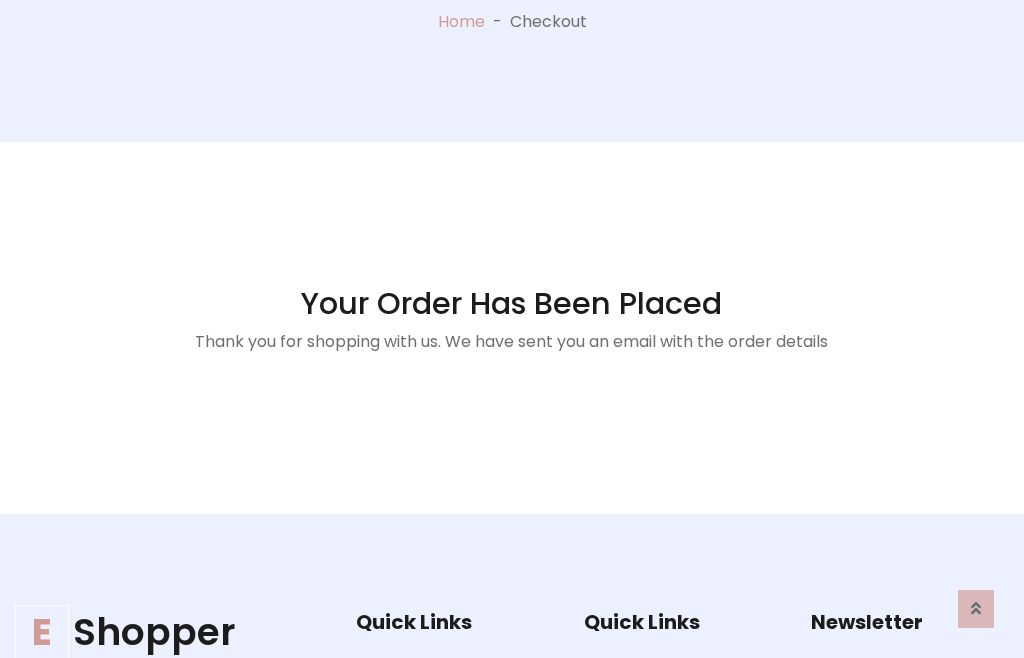 scroll, scrollTop: 0, scrollLeft: 0, axis: both 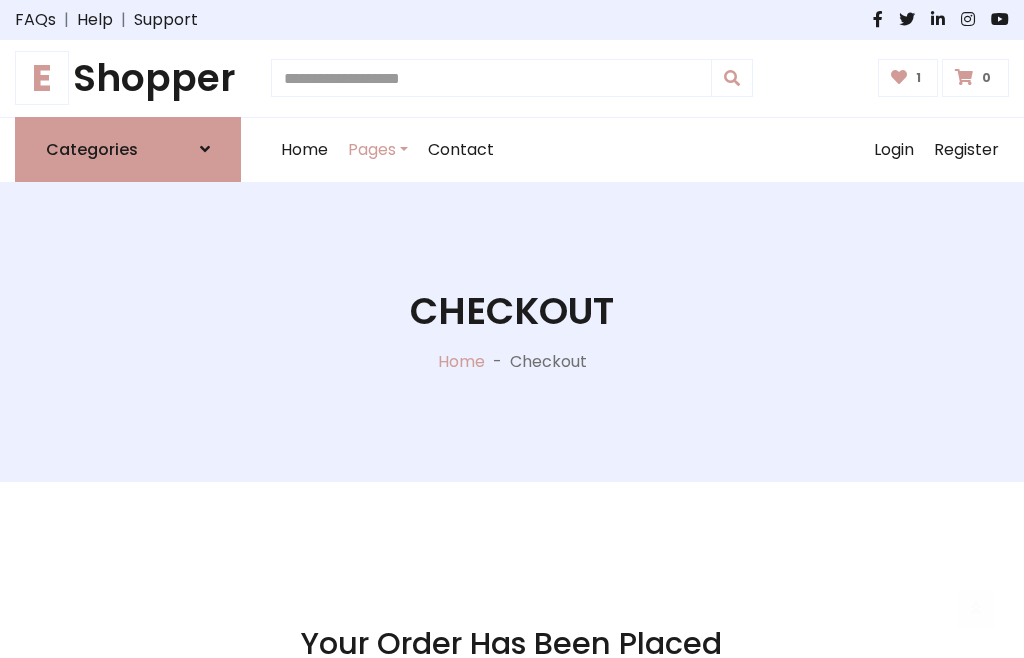 click on "E" at bounding box center [42, 78] 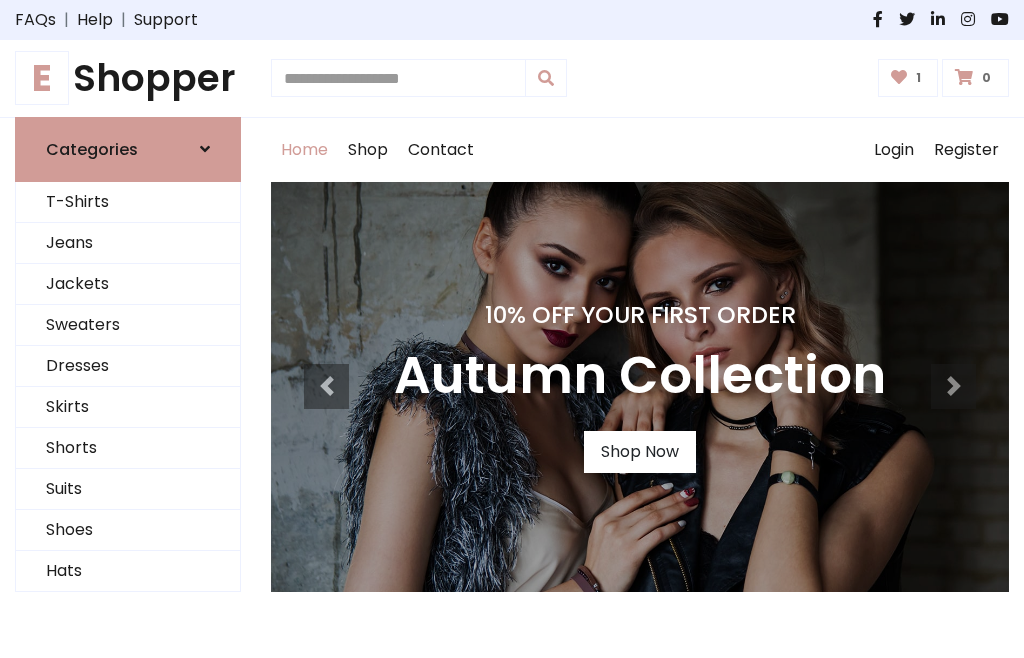 scroll, scrollTop: 0, scrollLeft: 0, axis: both 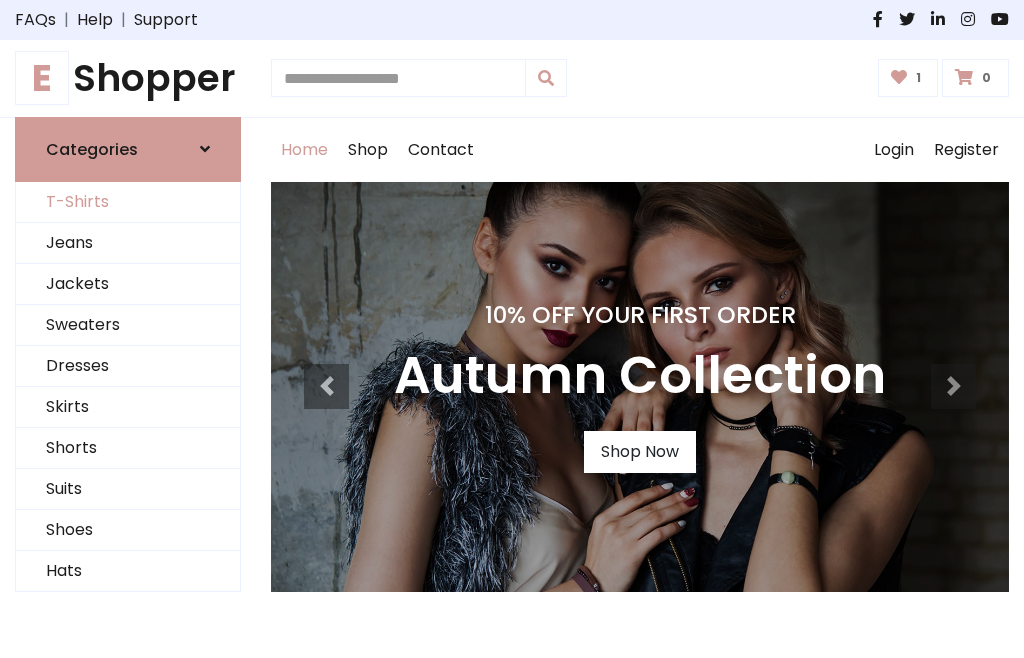 click on "T-Shirts" at bounding box center (128, 202) 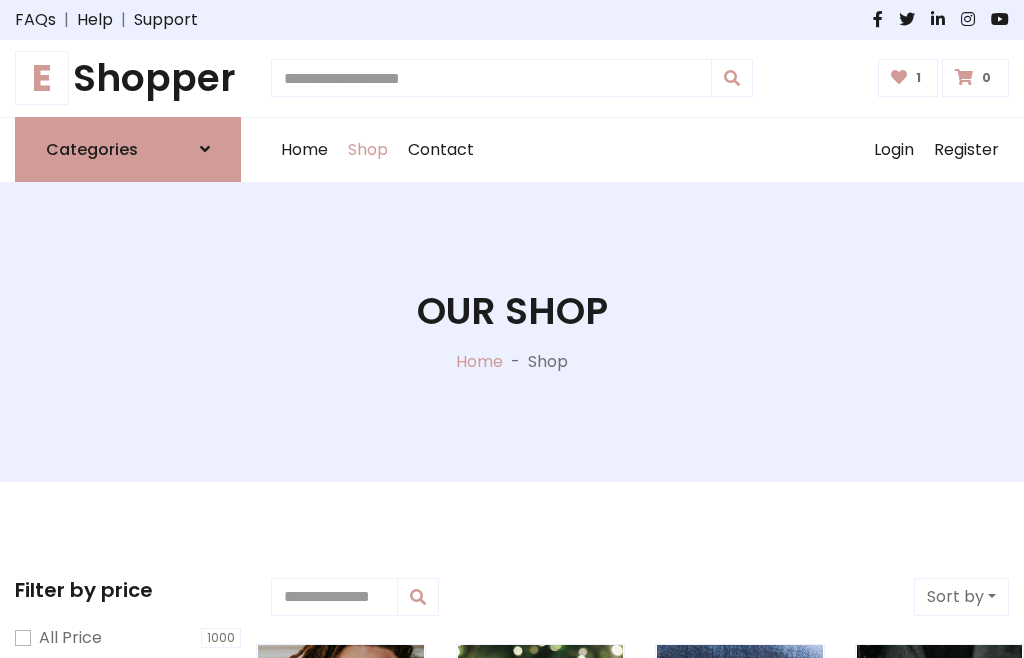 scroll, scrollTop: 0, scrollLeft: 0, axis: both 